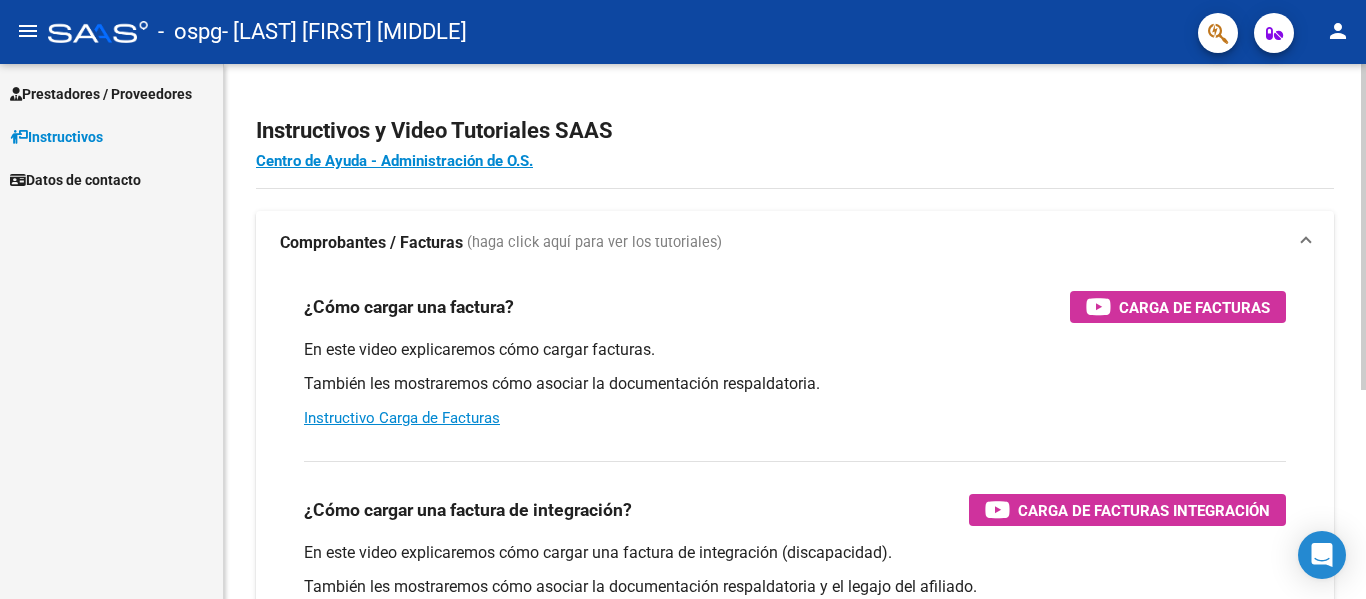 scroll, scrollTop: 0, scrollLeft: 0, axis: both 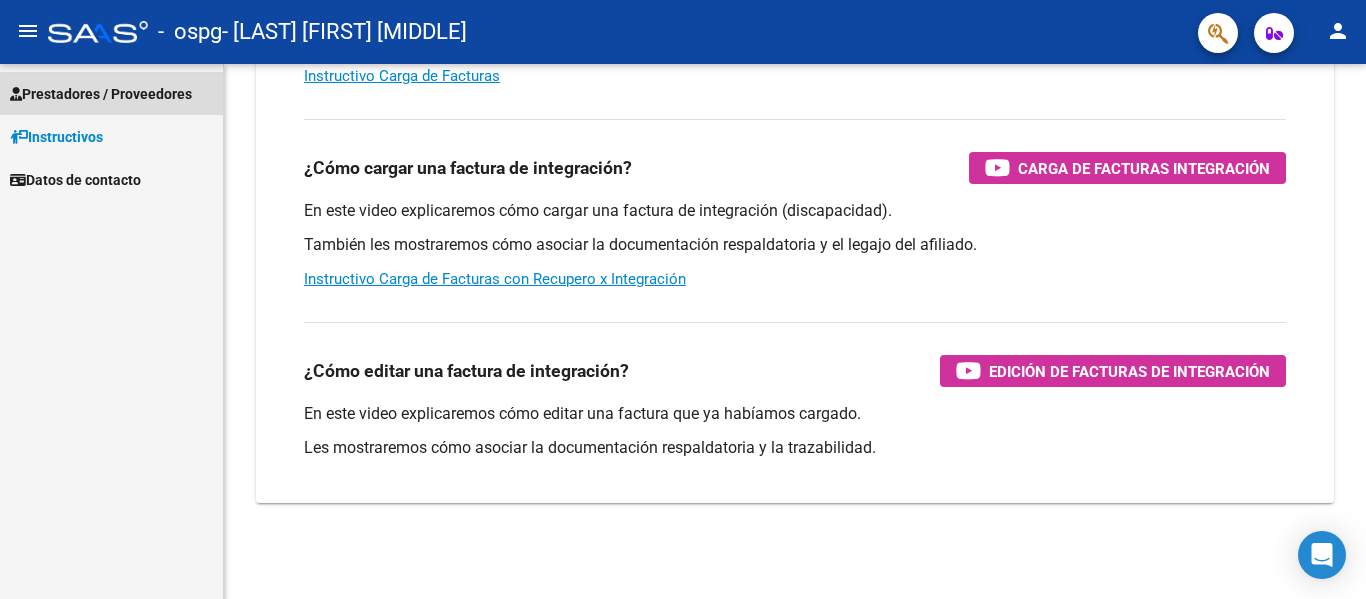 click on "Prestadores / Proveedores" at bounding box center (101, 94) 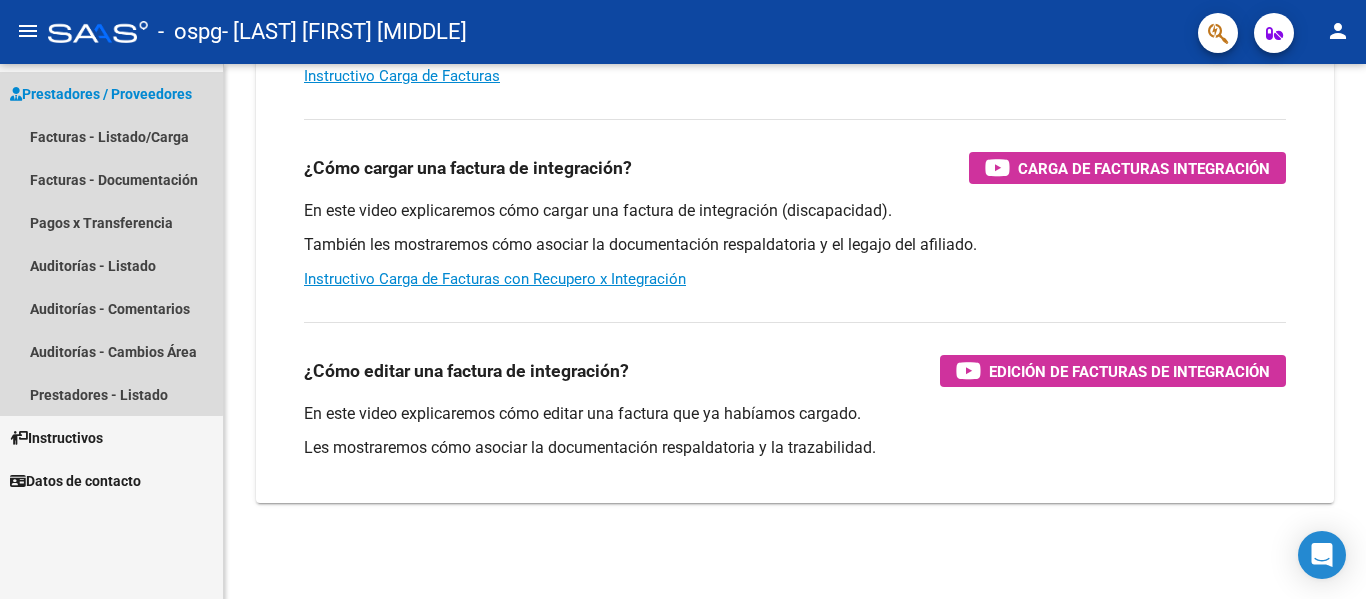 click on "Prestadores / Proveedores" at bounding box center [101, 94] 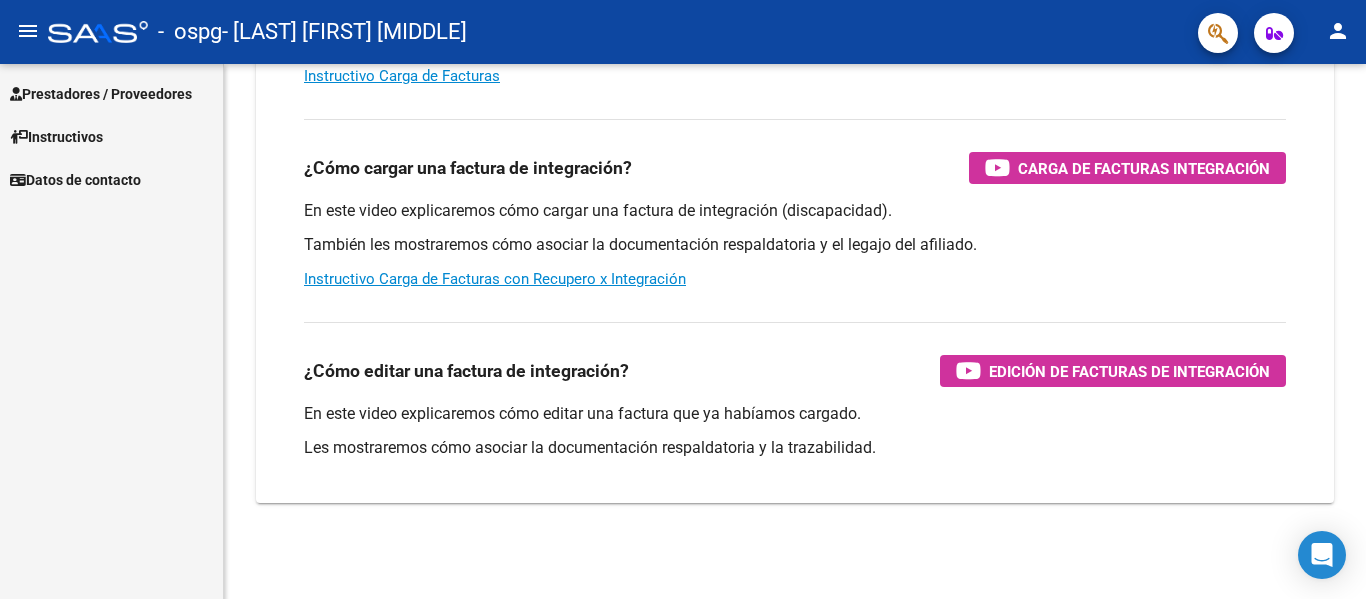 click on "Prestadores / Proveedores" at bounding box center (101, 94) 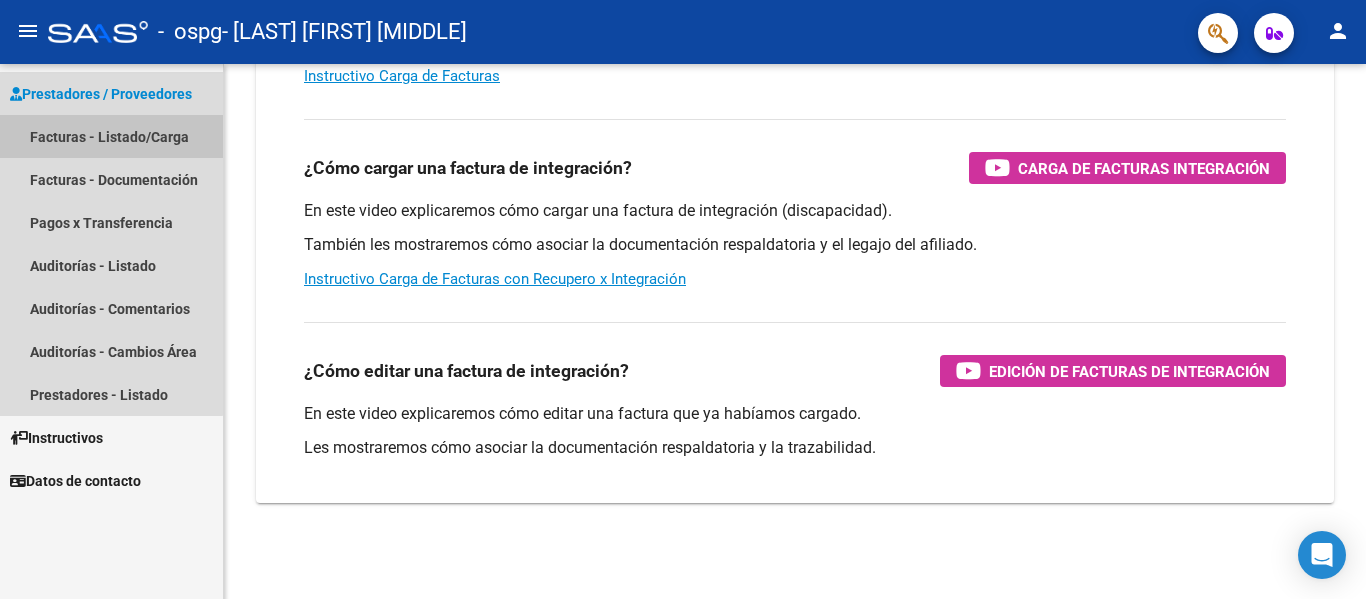 click on "Facturas - Listado/Carga" at bounding box center (111, 136) 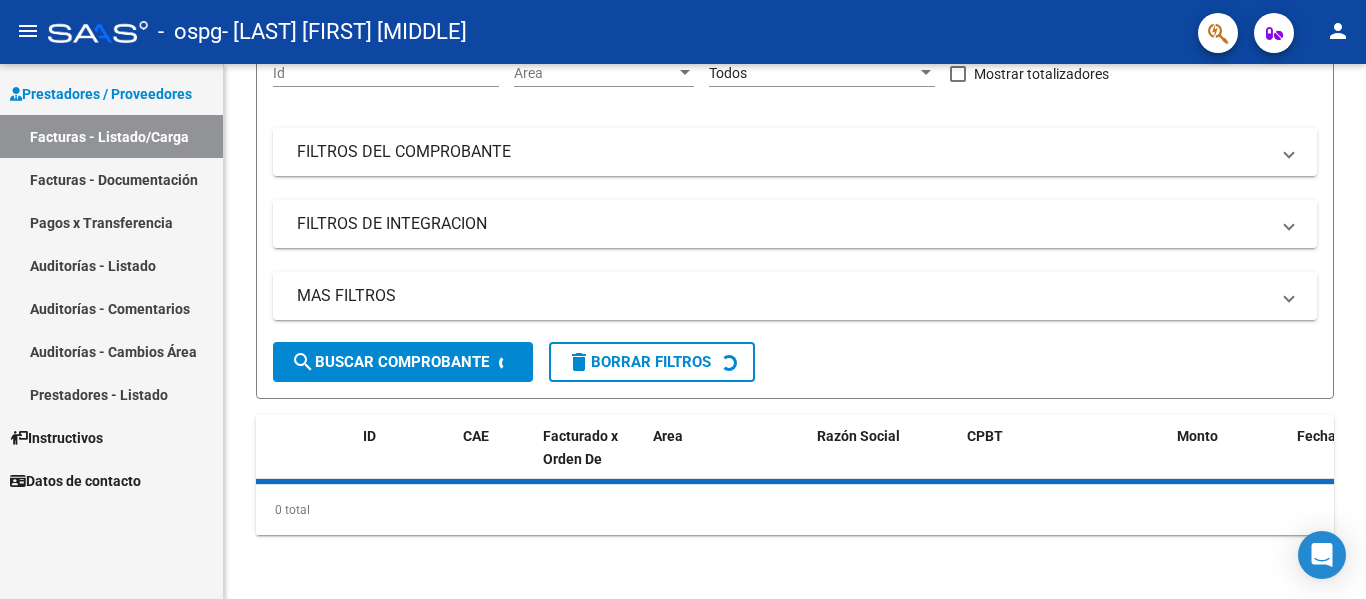 scroll, scrollTop: 0, scrollLeft: 0, axis: both 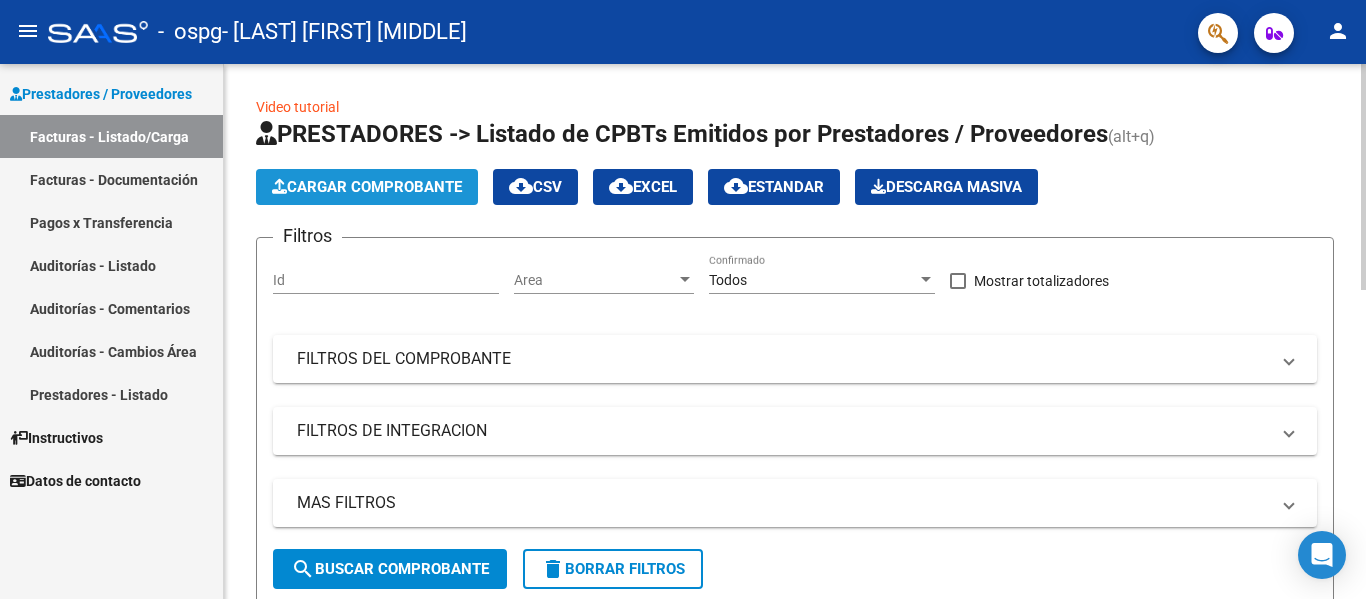 click on "Cargar Comprobante" 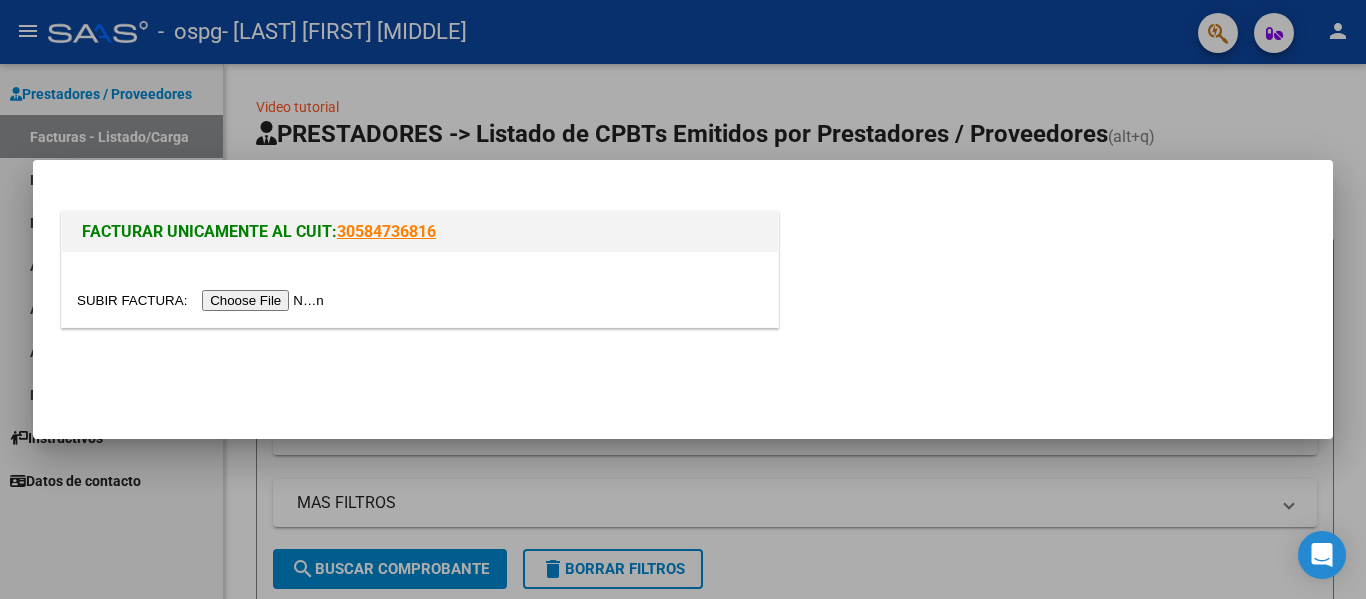 click at bounding box center (203, 300) 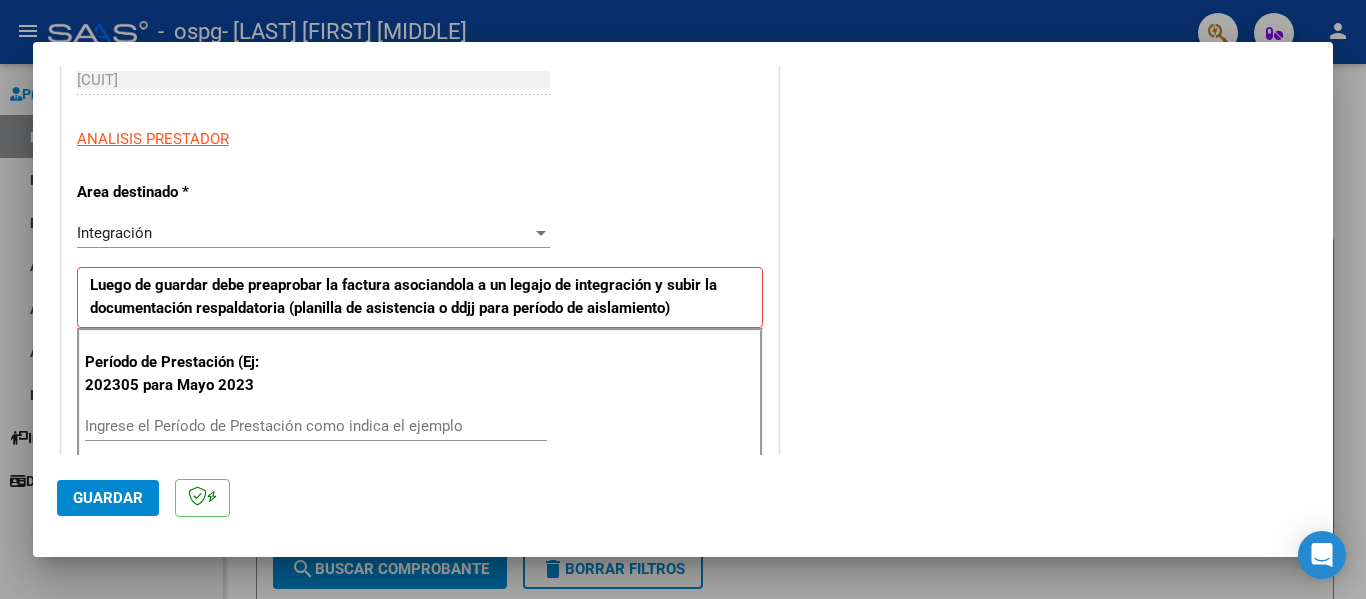 scroll, scrollTop: 400, scrollLeft: 0, axis: vertical 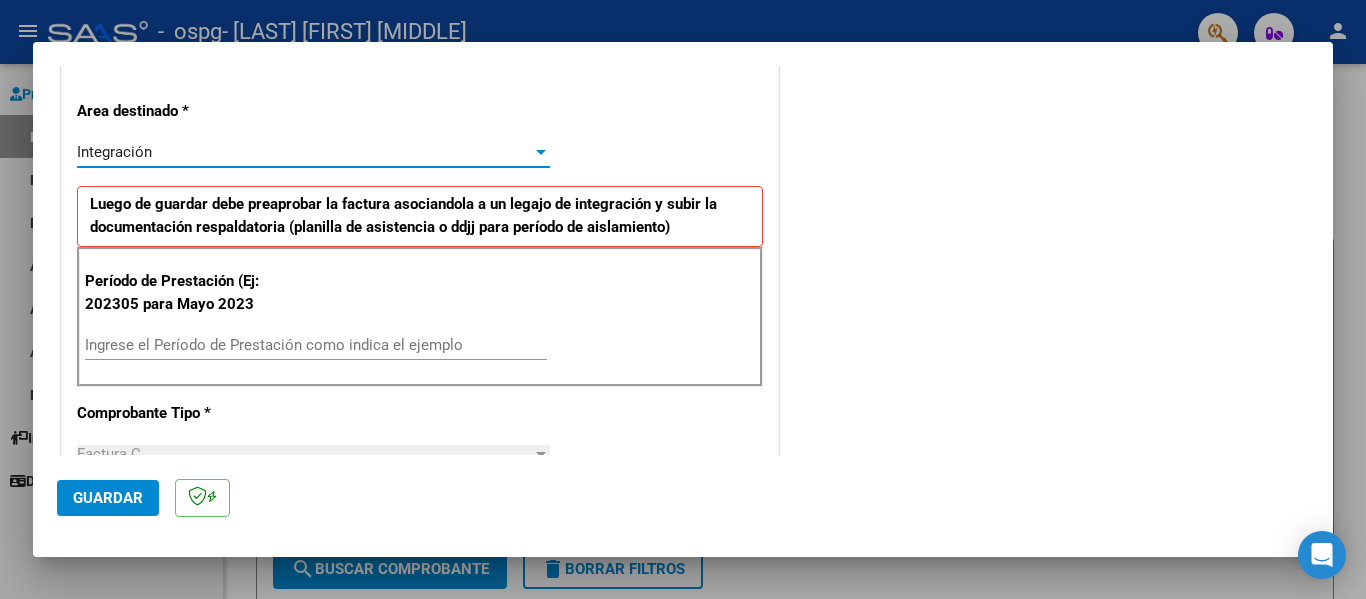 click at bounding box center (541, 152) 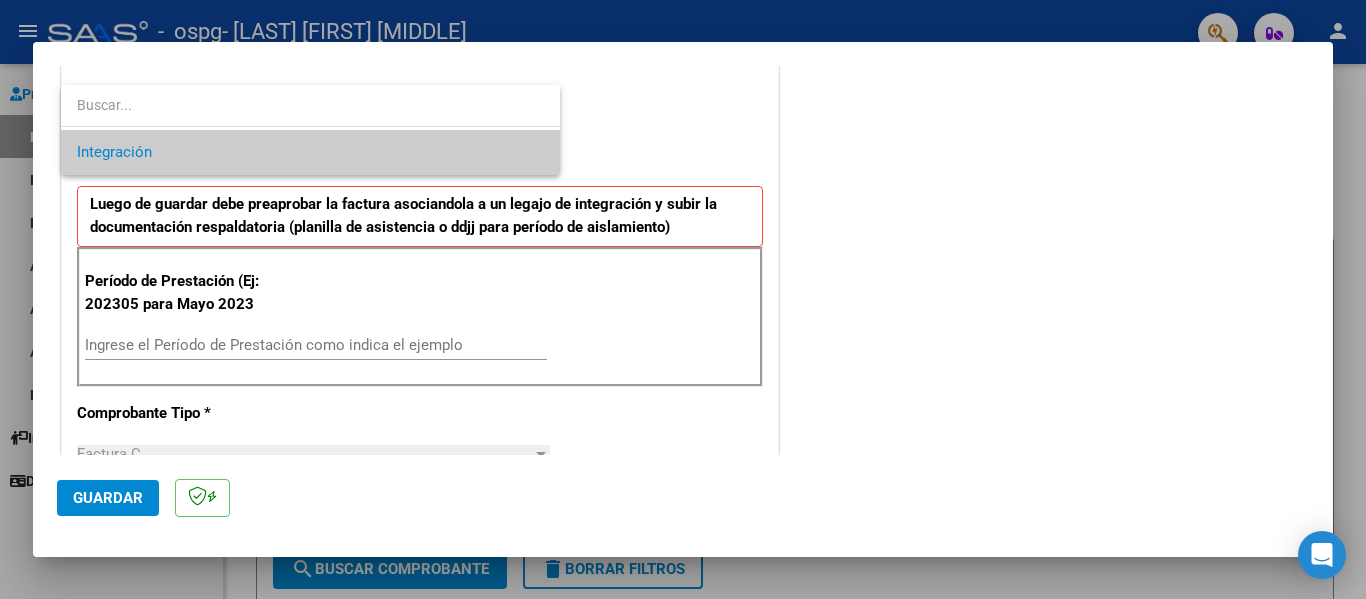 click at bounding box center [683, 299] 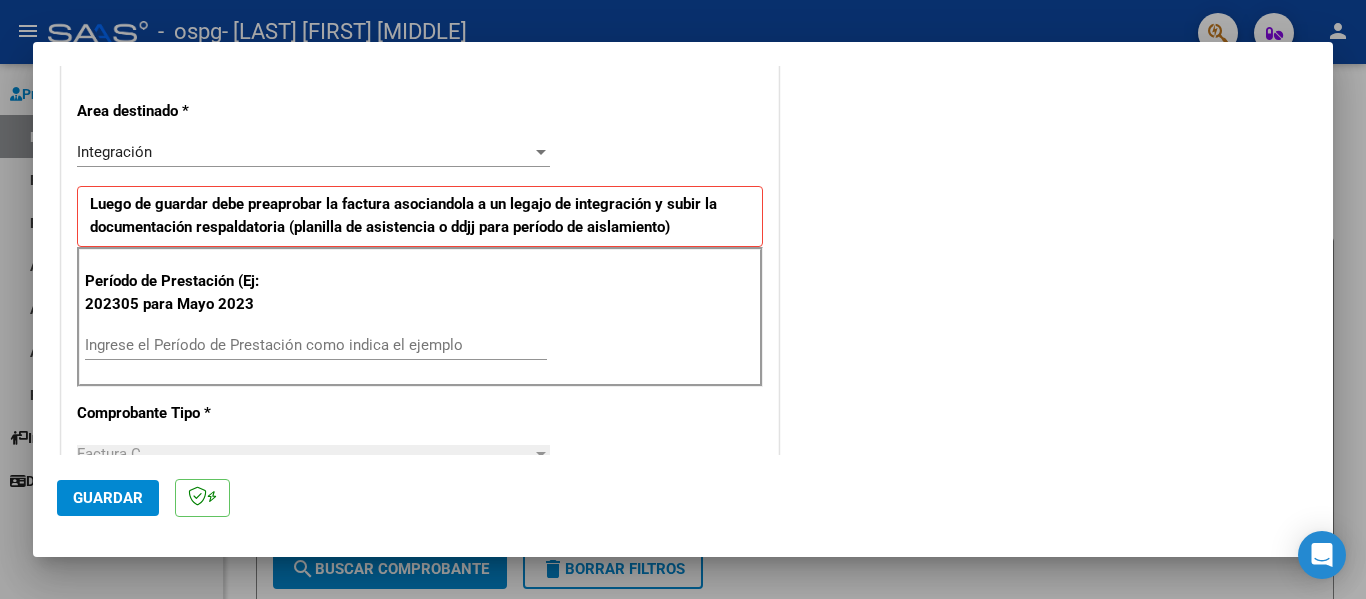 click on "Ingrese el Período de Prestación como indica el ejemplo" at bounding box center (316, 345) 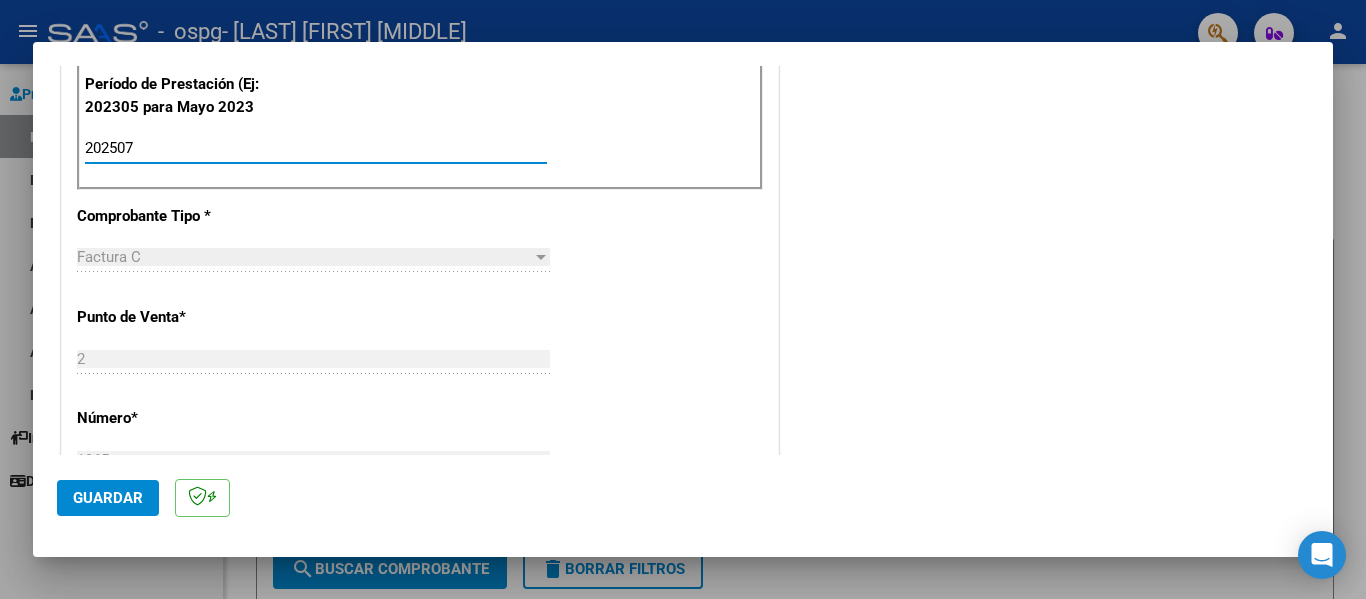 scroll, scrollTop: 700, scrollLeft: 0, axis: vertical 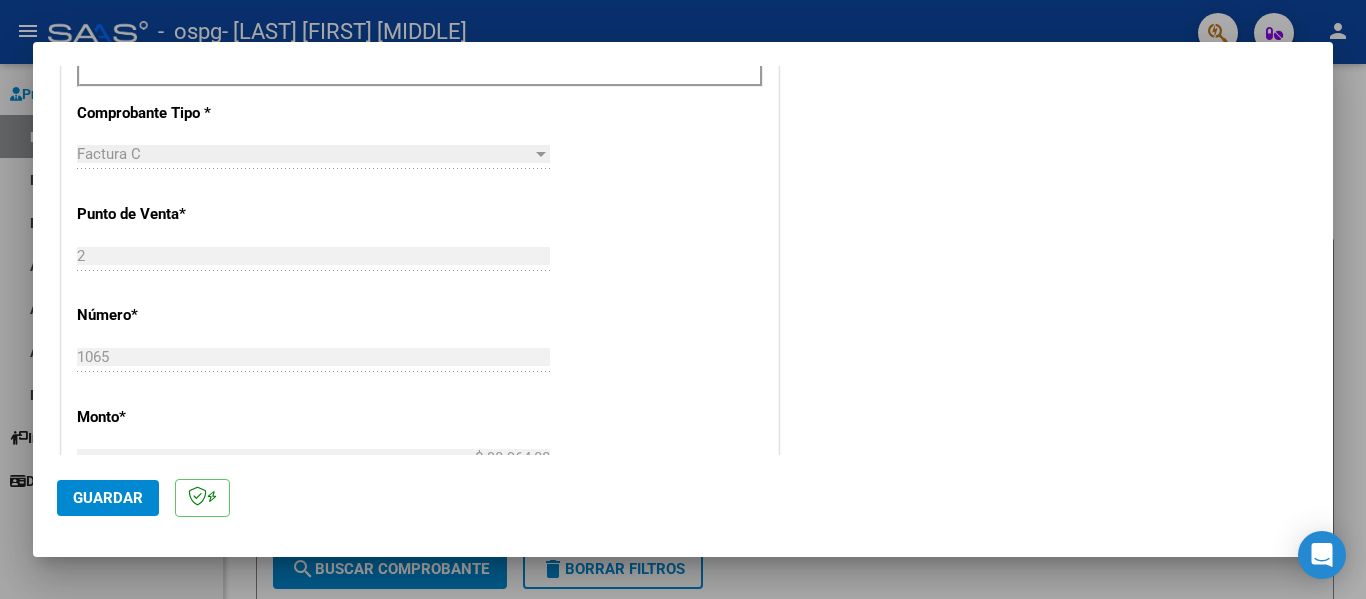 type on "202507" 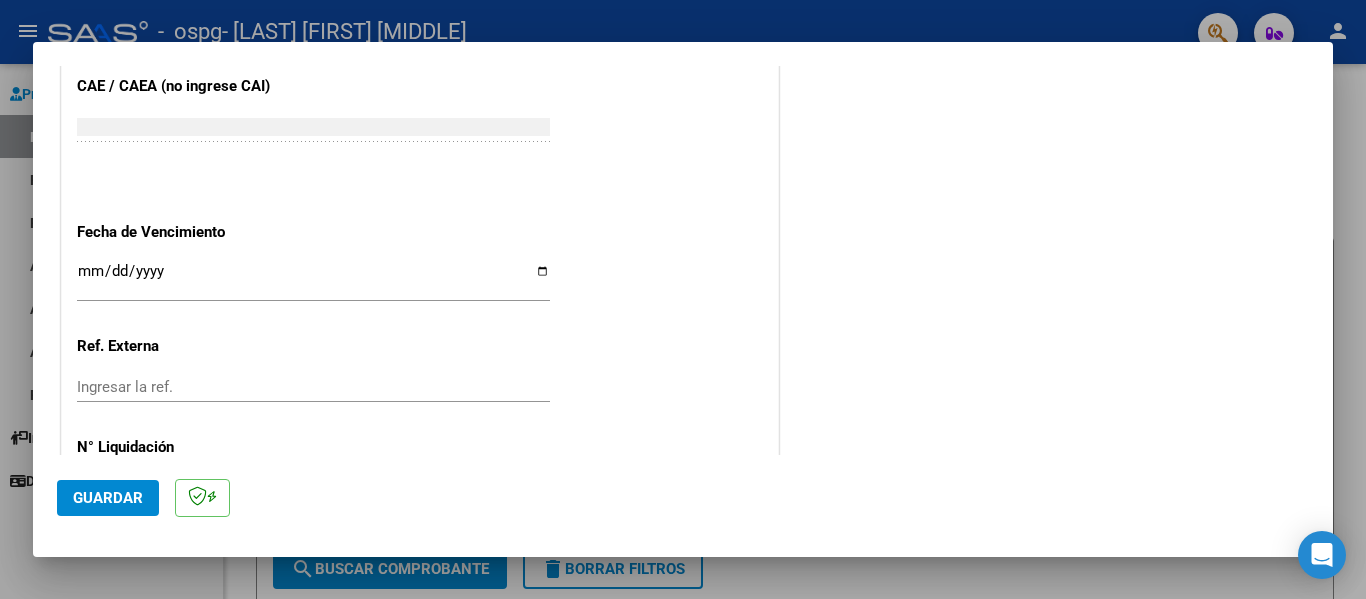 scroll, scrollTop: 1300, scrollLeft: 0, axis: vertical 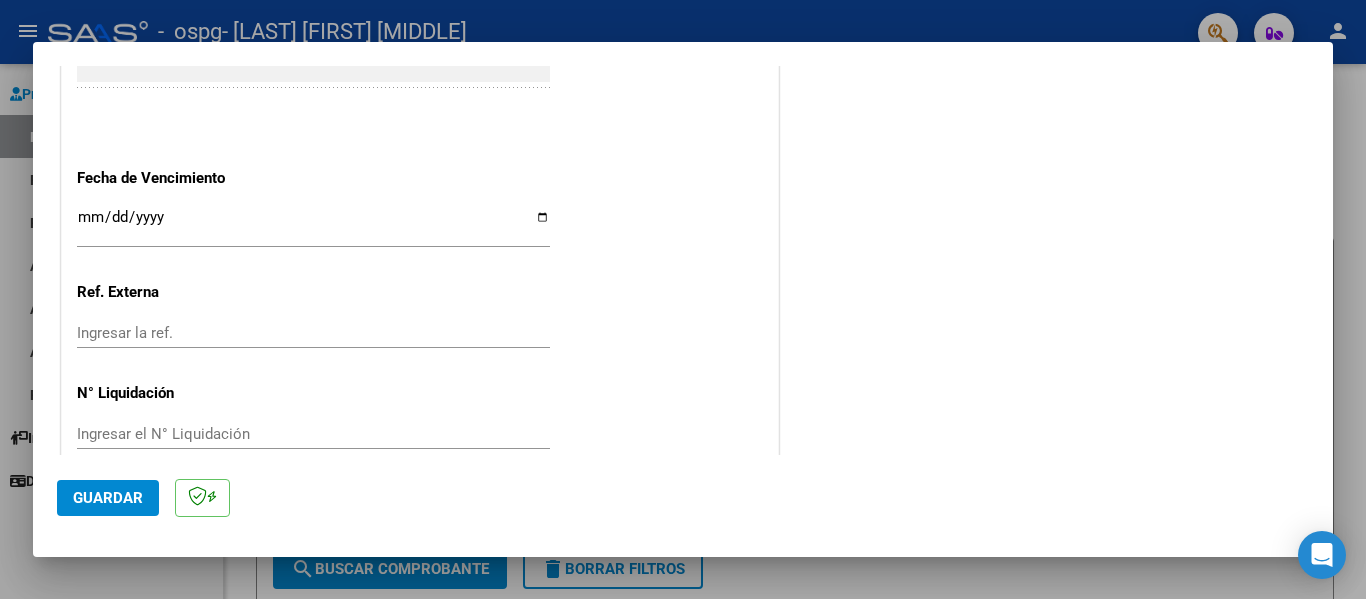click on "Ingresar la fecha" at bounding box center (313, 225) 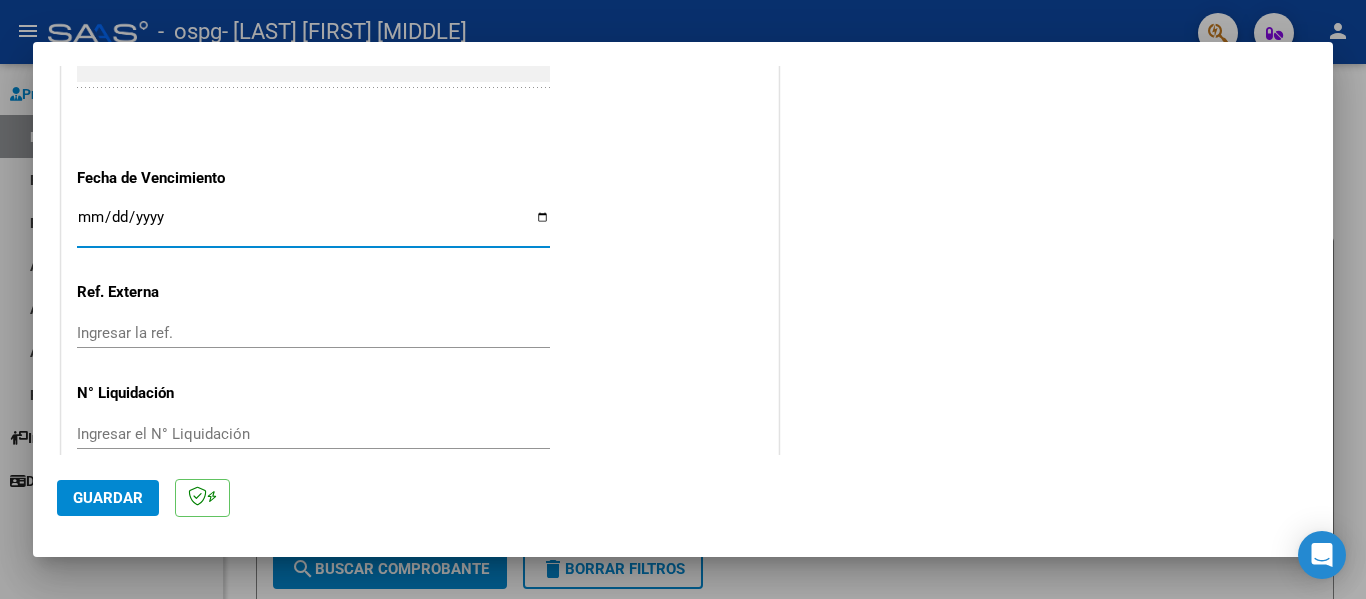 type on "2025-08-14" 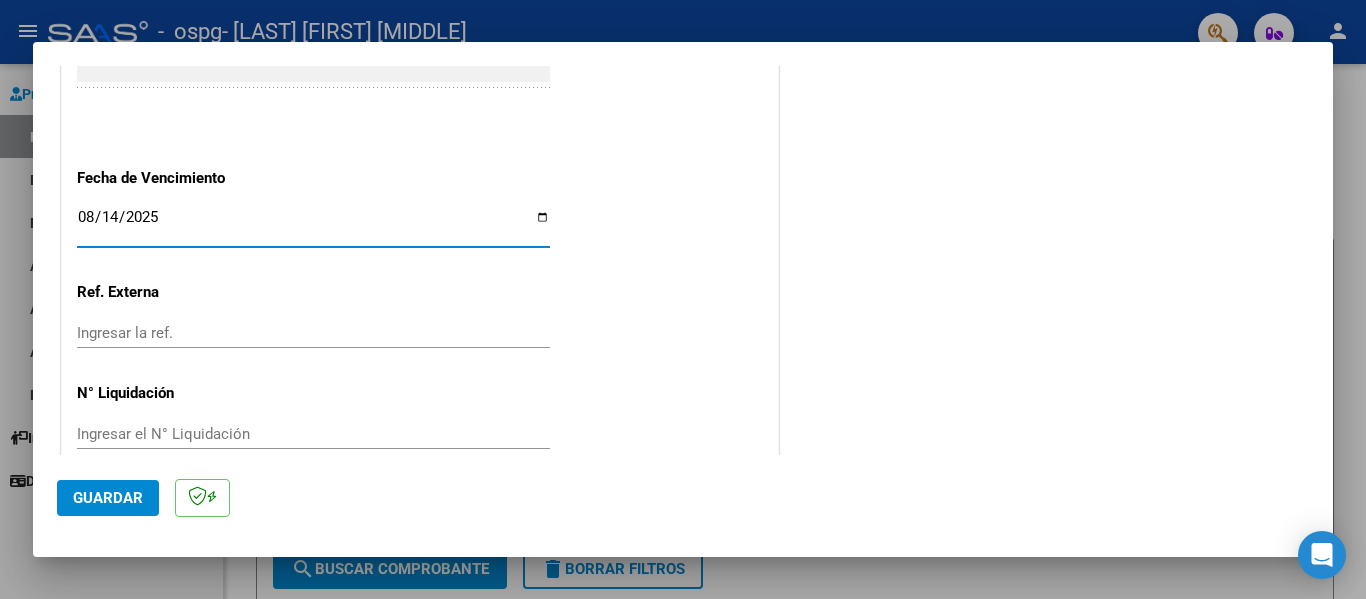 scroll, scrollTop: 1333, scrollLeft: 0, axis: vertical 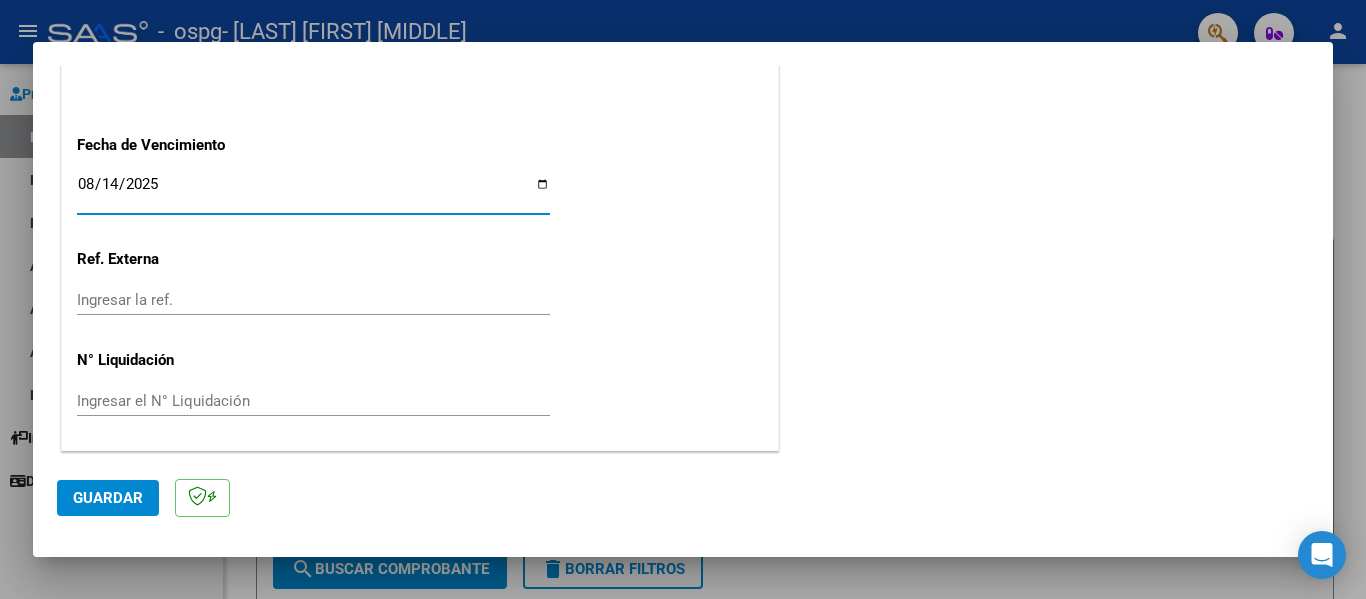 click on "Guardar" 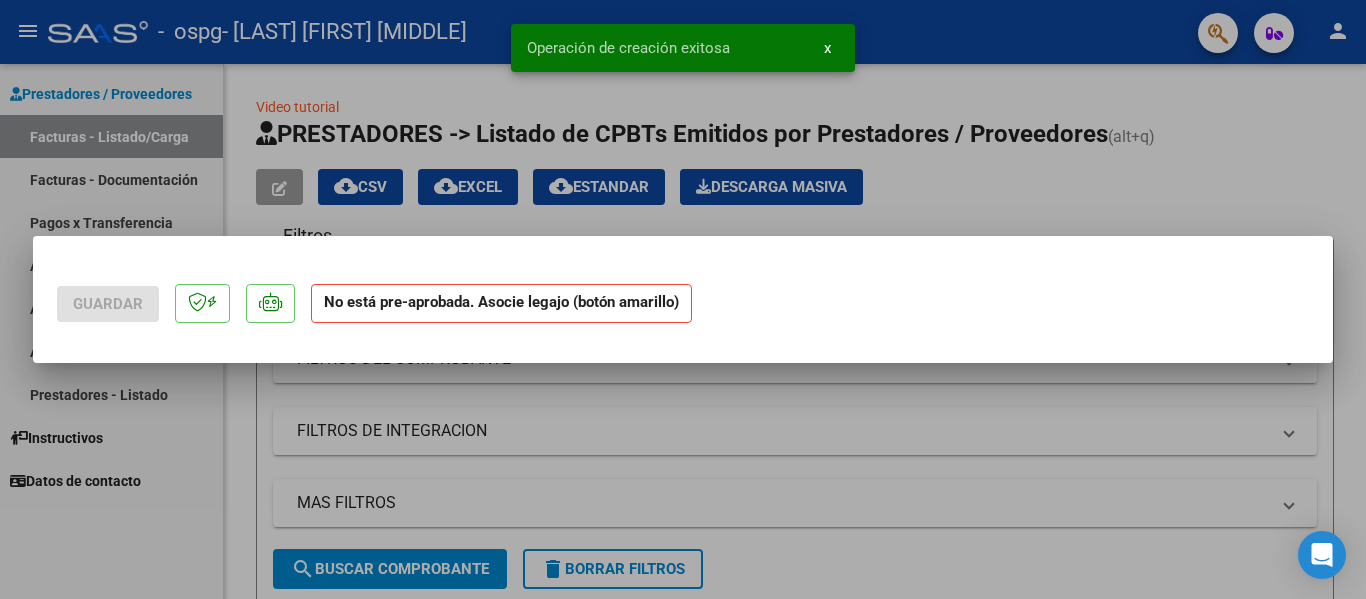 scroll, scrollTop: 0, scrollLeft: 0, axis: both 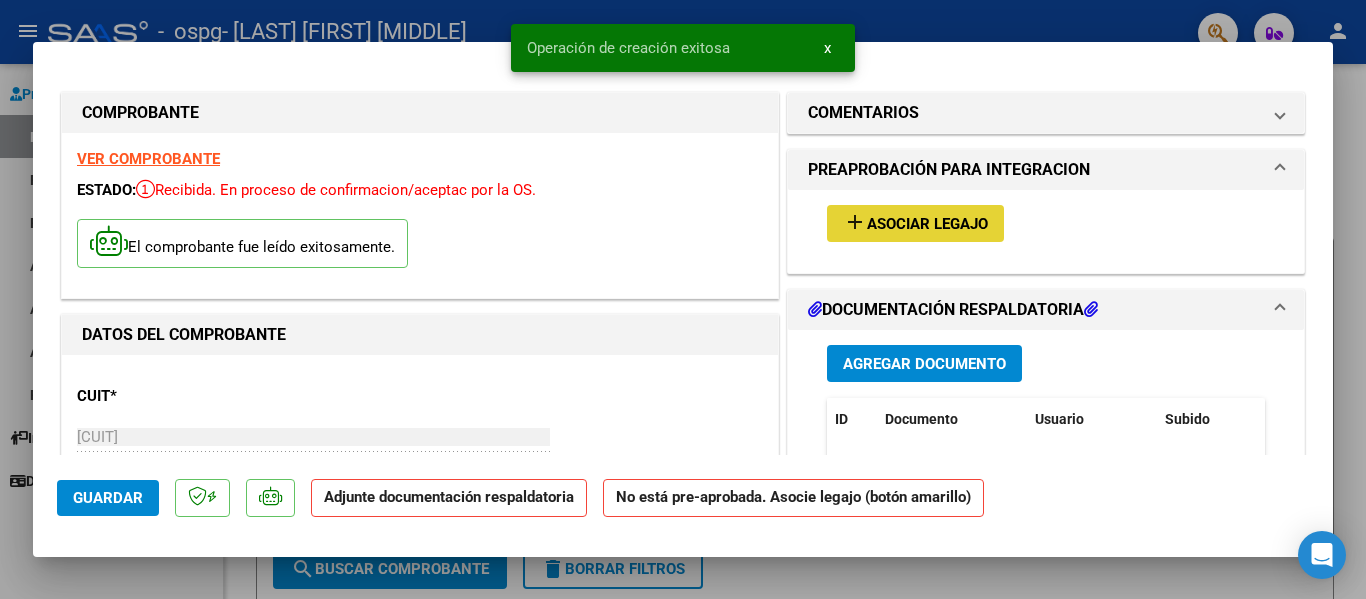 click on "Asociar Legajo" at bounding box center (927, 224) 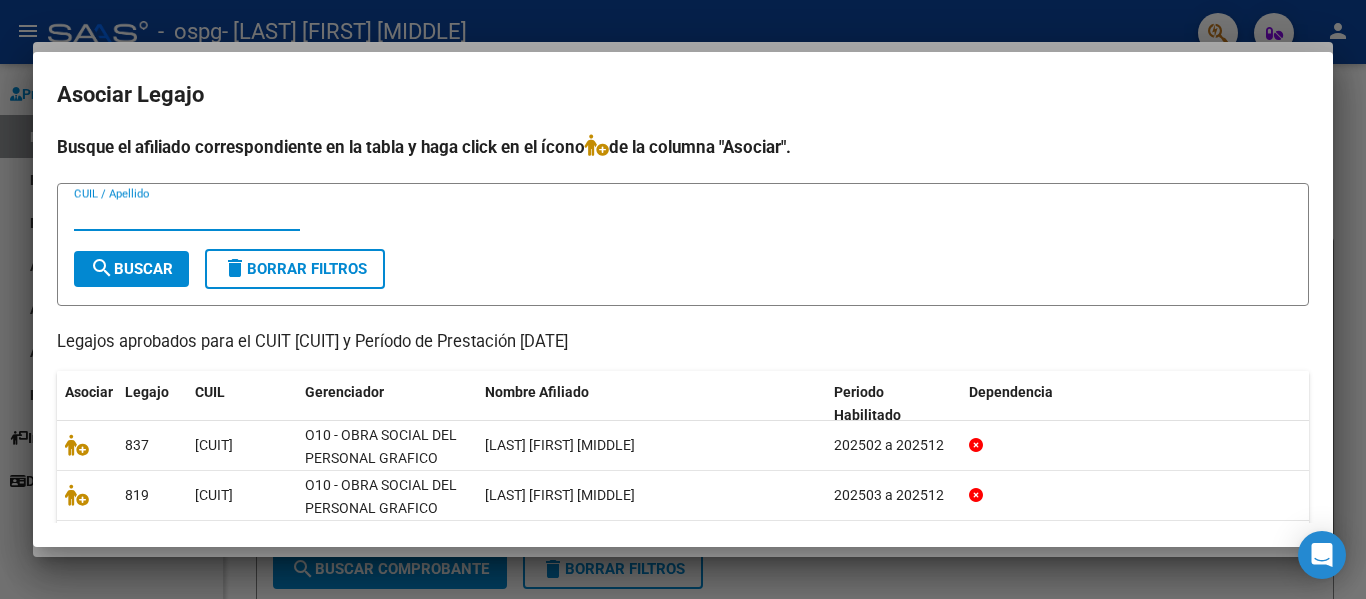 click on "CUIL / Apellido" at bounding box center (187, 215) 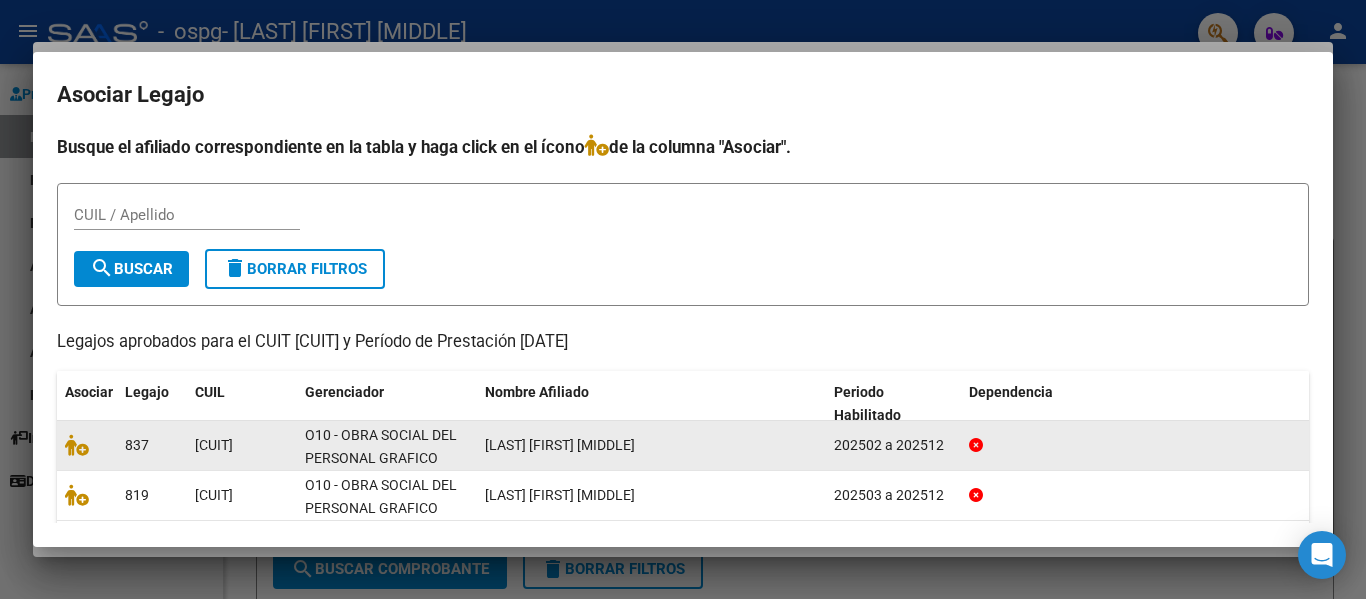 click on "[LAST] [FIRST] [MIDDLE]" 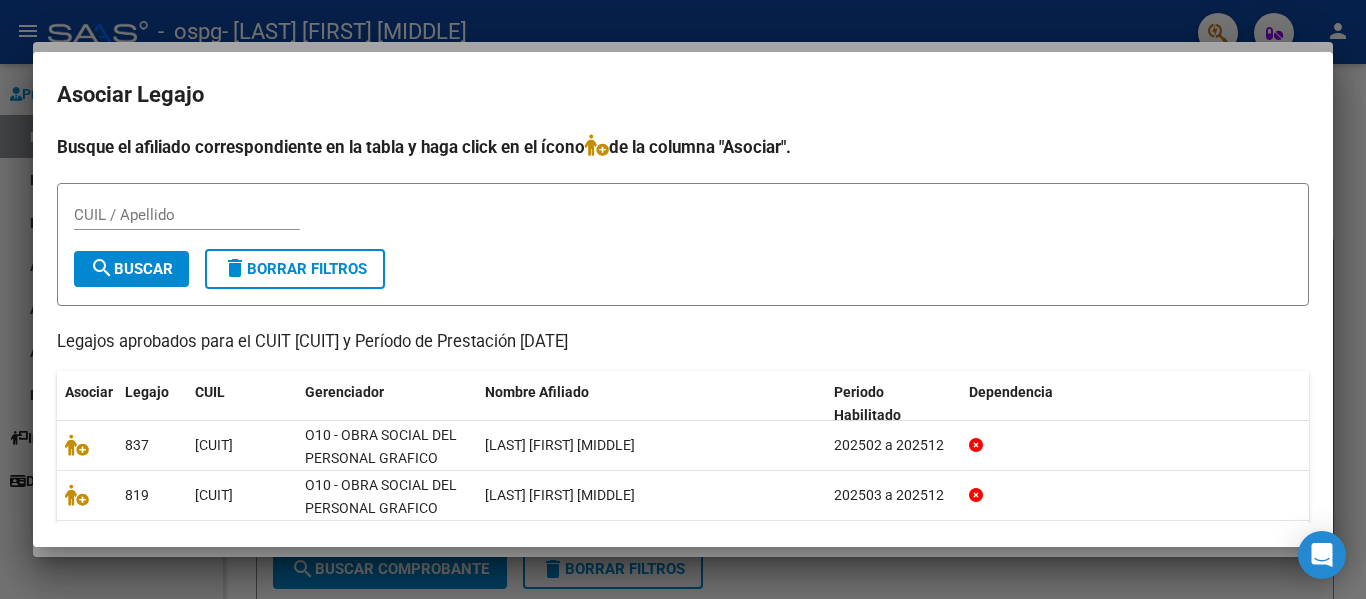 click on "CUIL / Apellido" at bounding box center (187, 215) 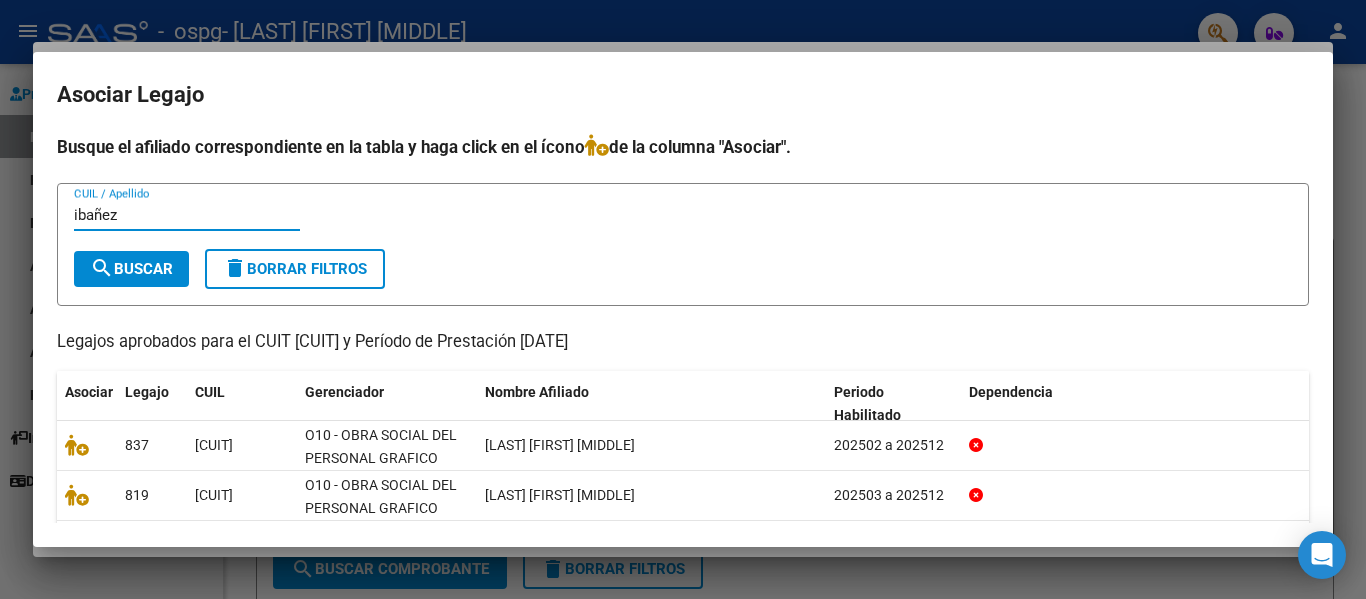 type on "ibañez" 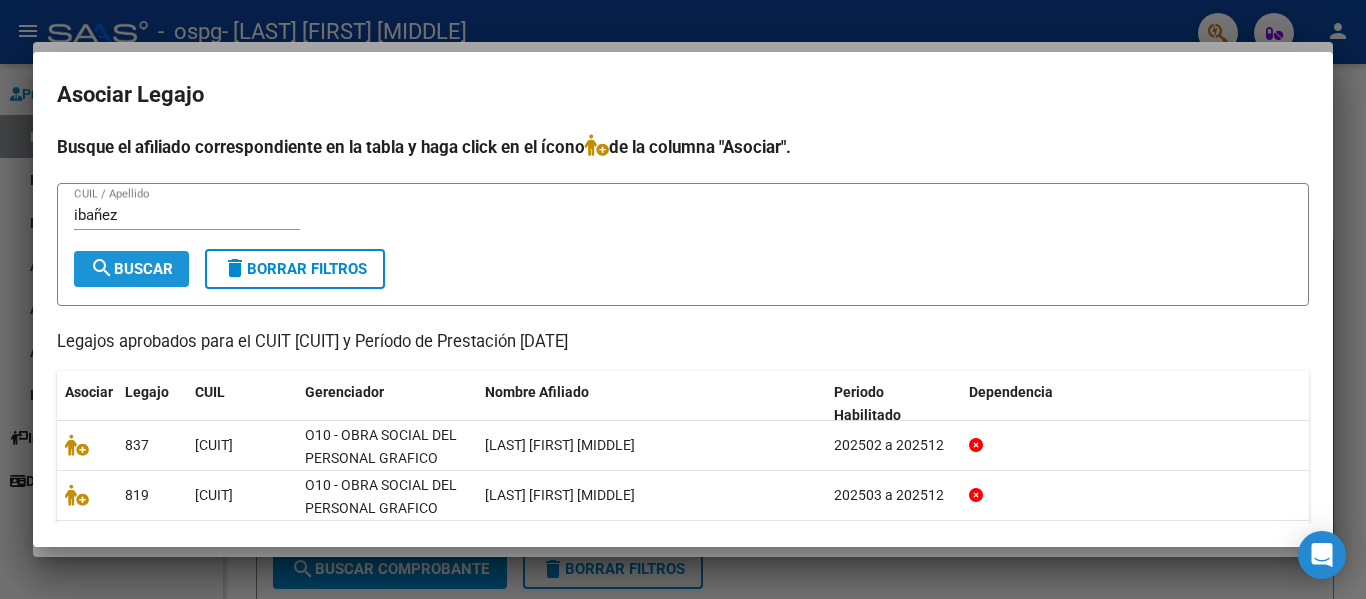 click on "search  Buscar" at bounding box center (131, 269) 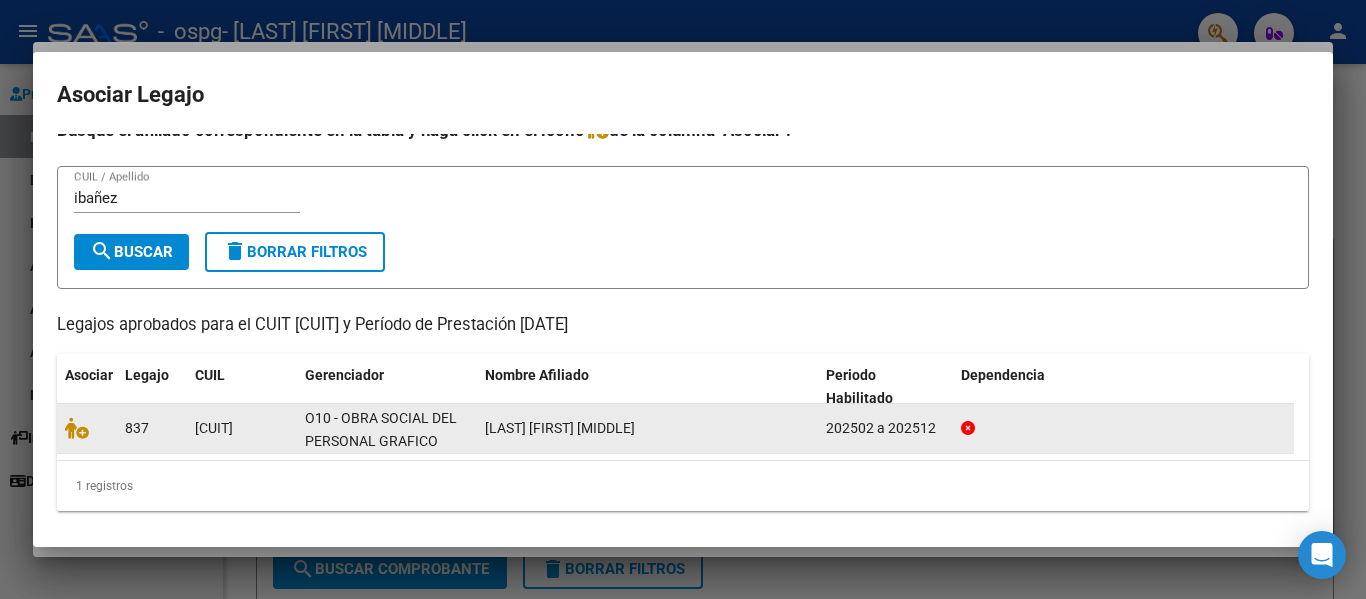 scroll, scrollTop: 21, scrollLeft: 0, axis: vertical 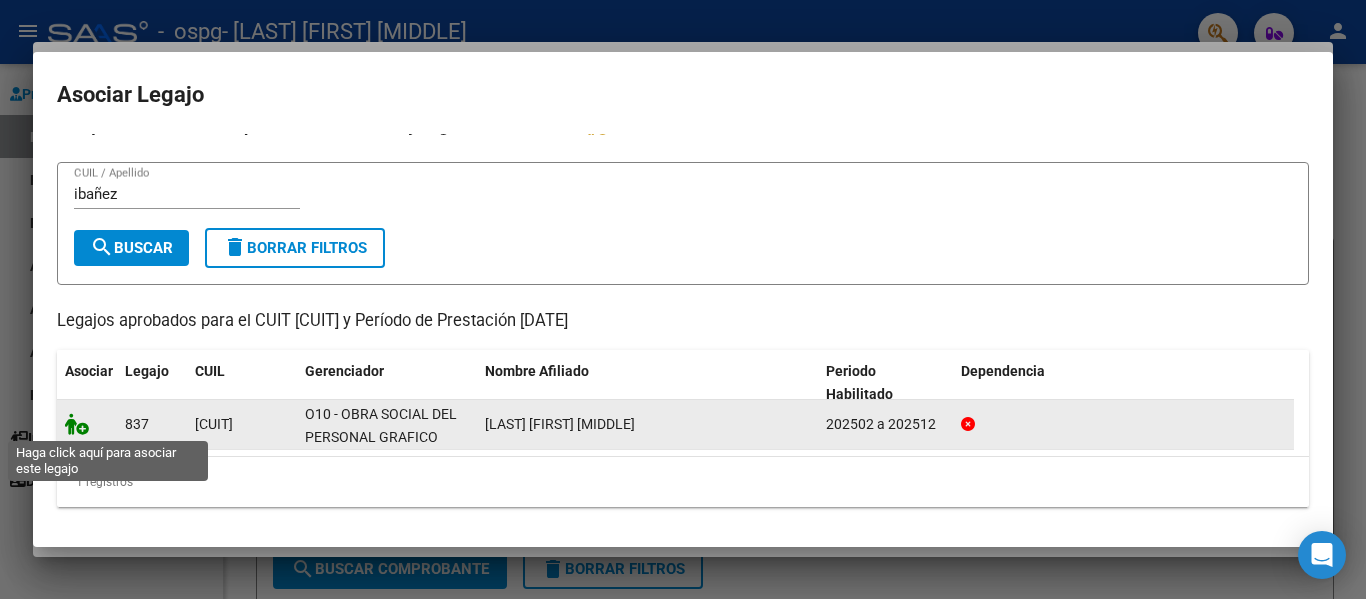 click 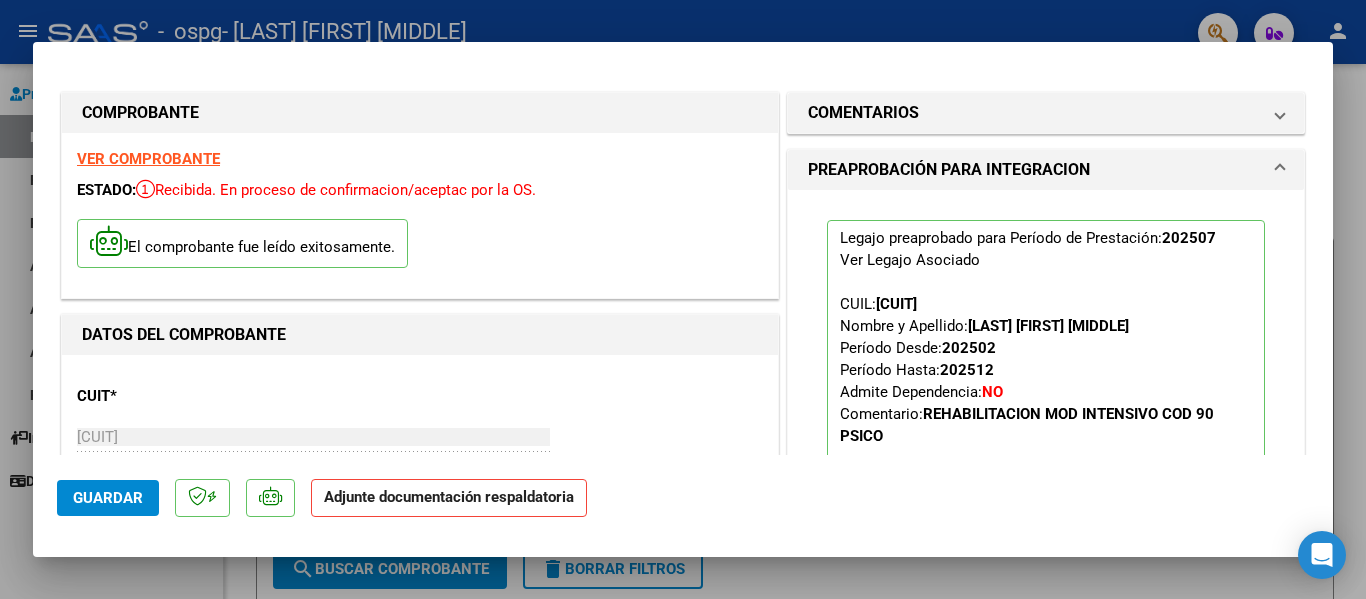 click on "Adjunte documentación respaldatoria" 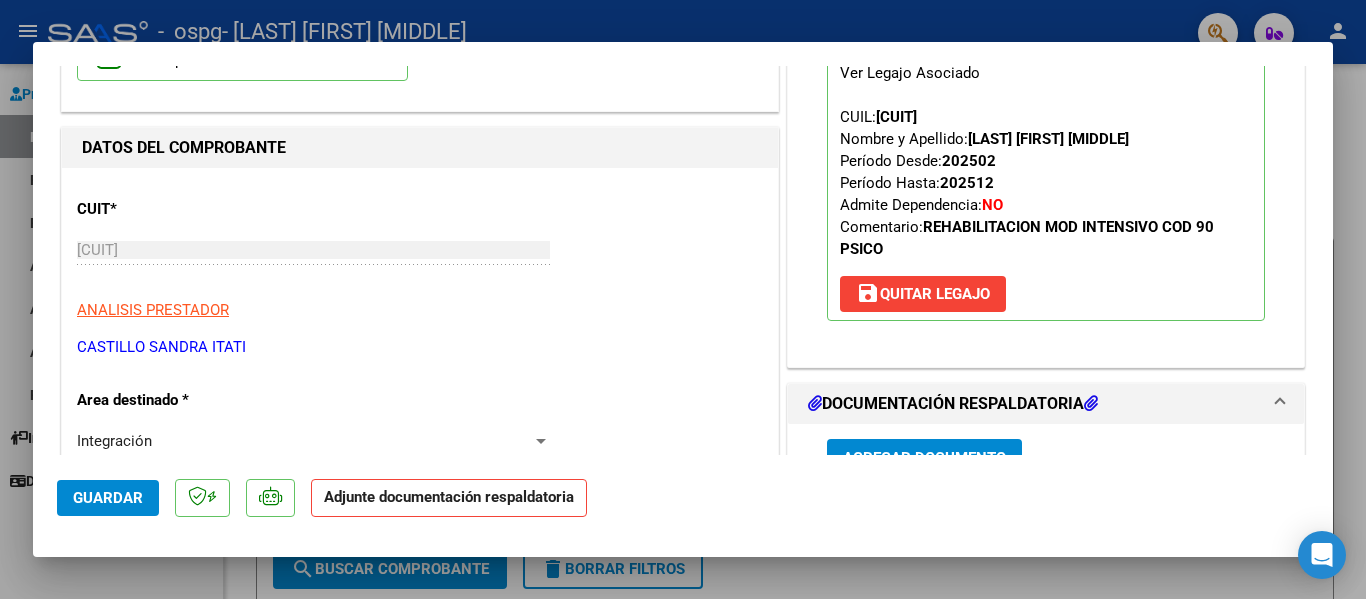scroll, scrollTop: 280, scrollLeft: 0, axis: vertical 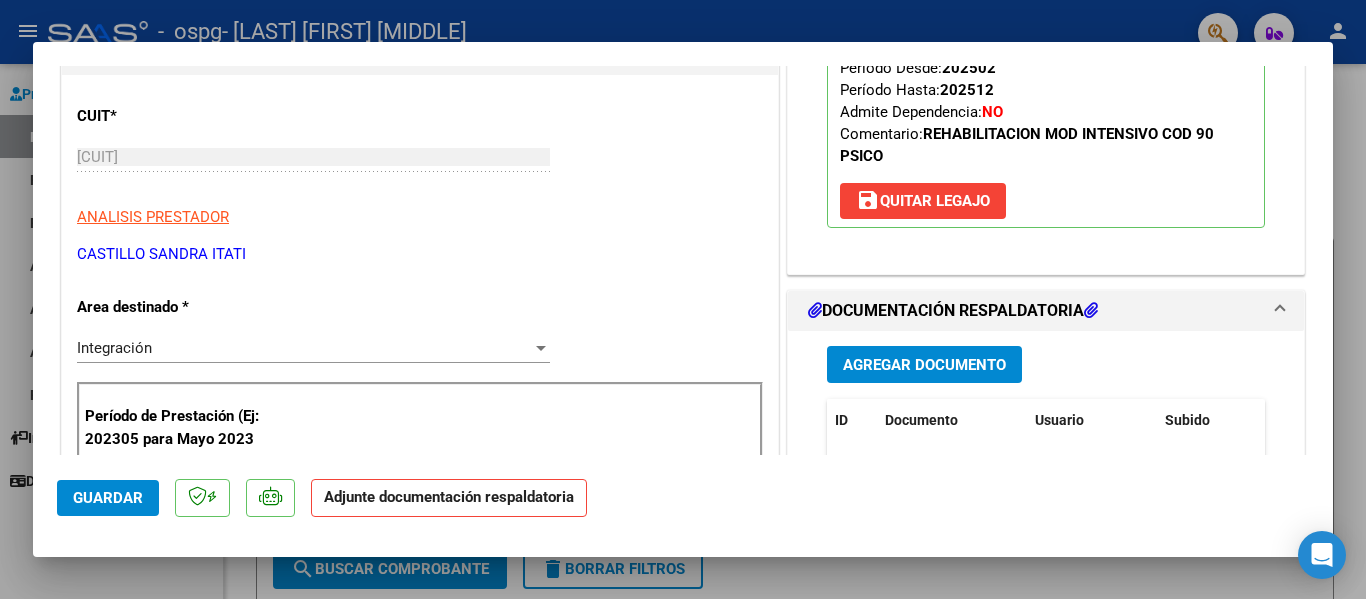 click on "Agregar Documento" at bounding box center [924, 365] 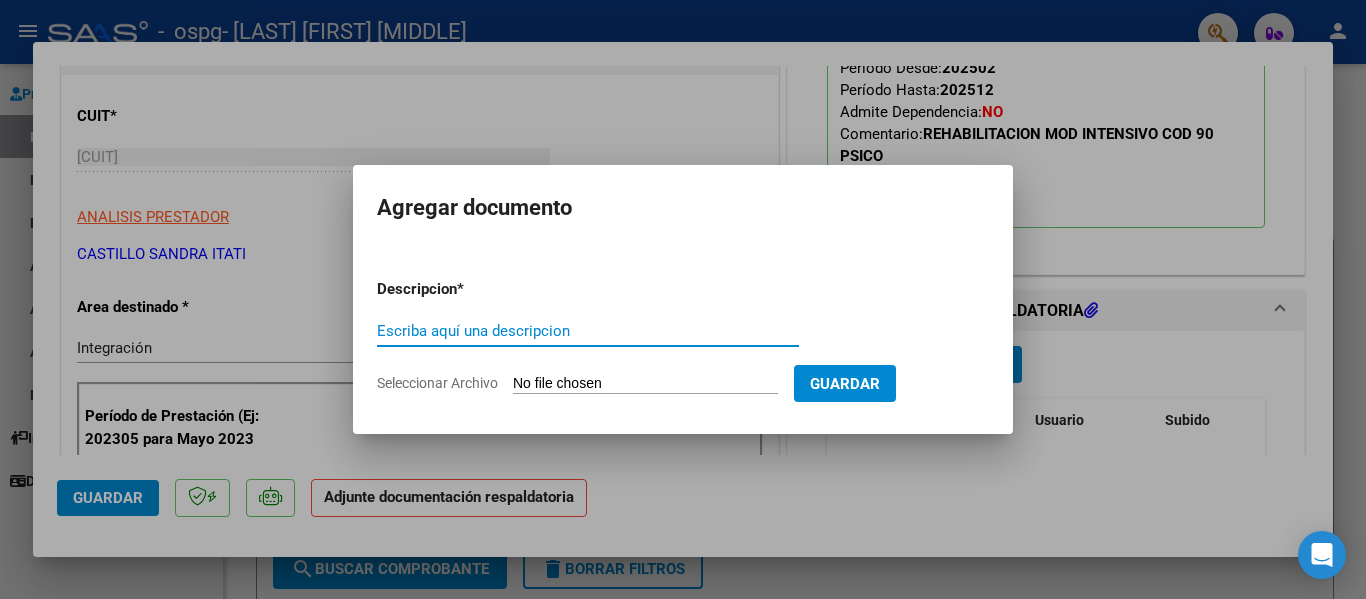 click on "Escriba aquí una descripcion" at bounding box center (588, 331) 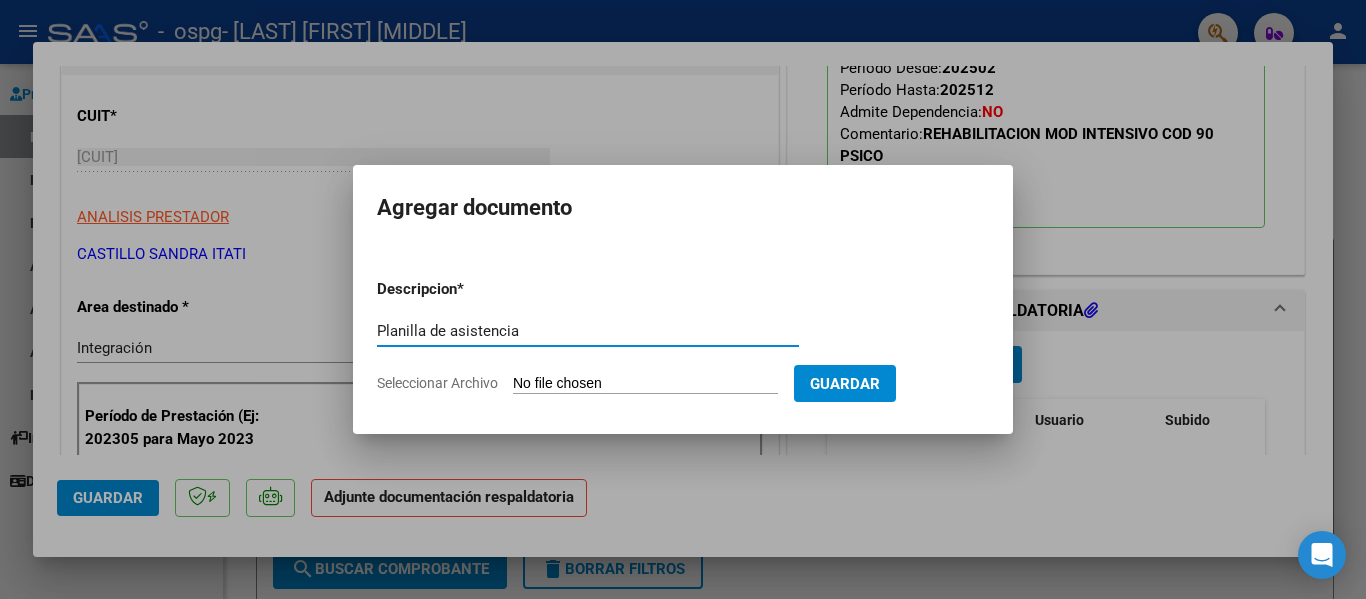 type on "Planilla de asistencia" 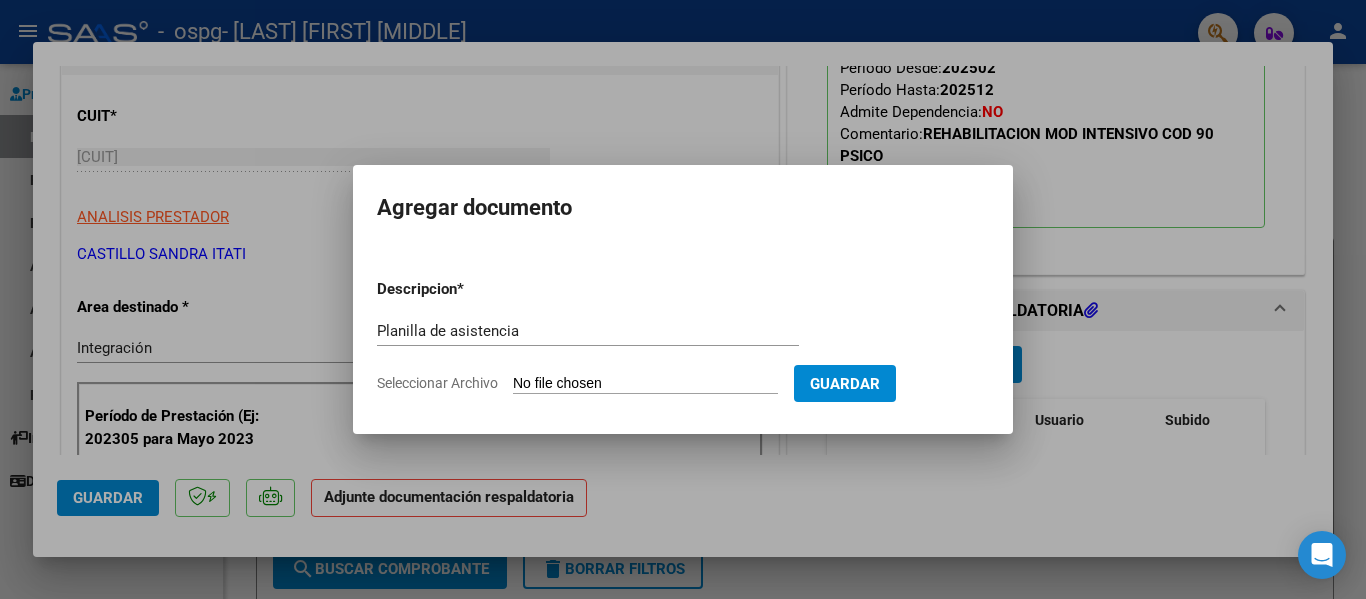 click on "Seleccionar Archivo" at bounding box center [645, 384] 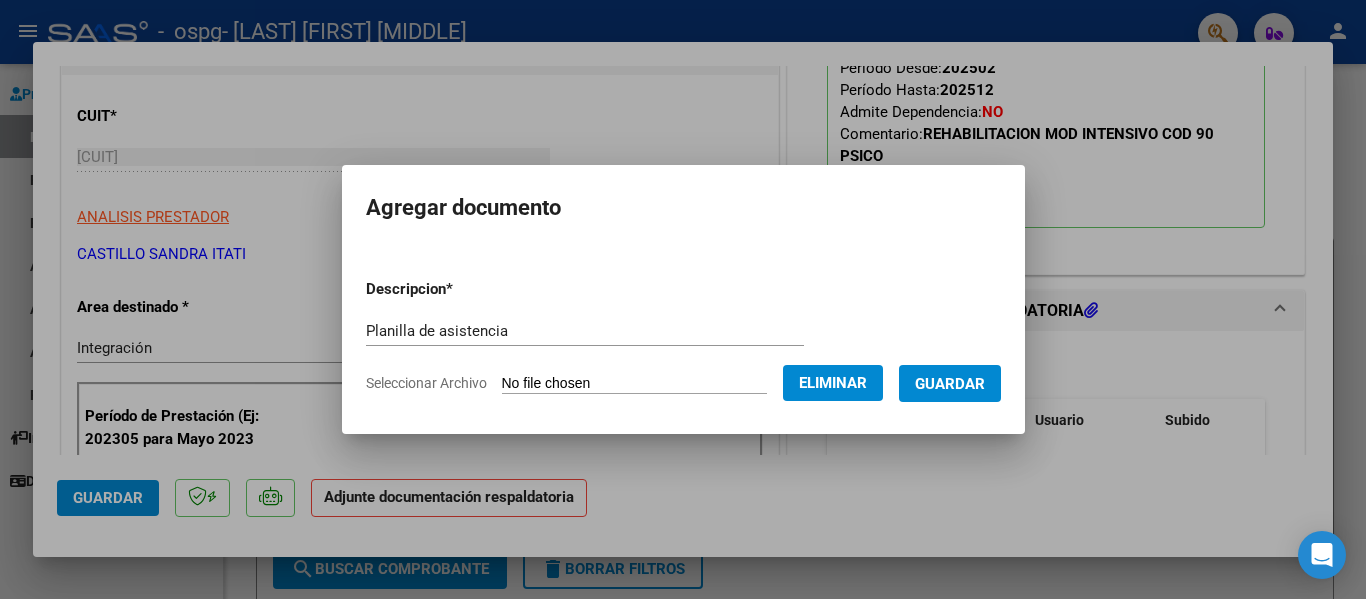 click on "Guardar" at bounding box center [950, 384] 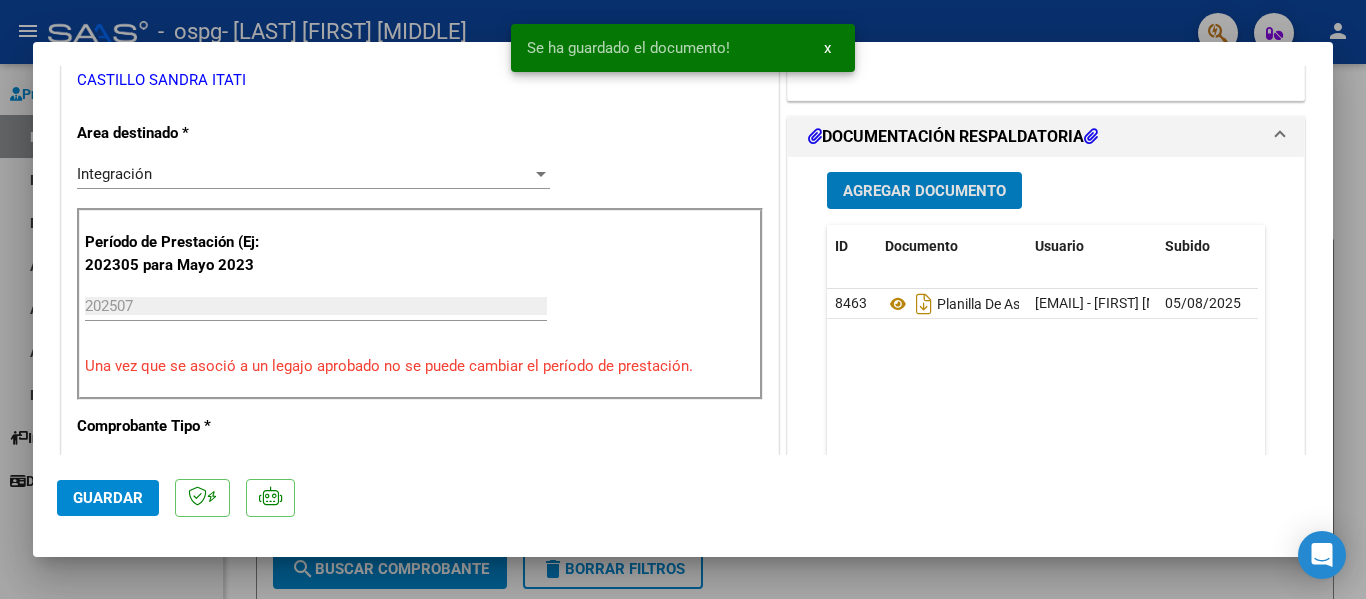 scroll, scrollTop: 480, scrollLeft: 0, axis: vertical 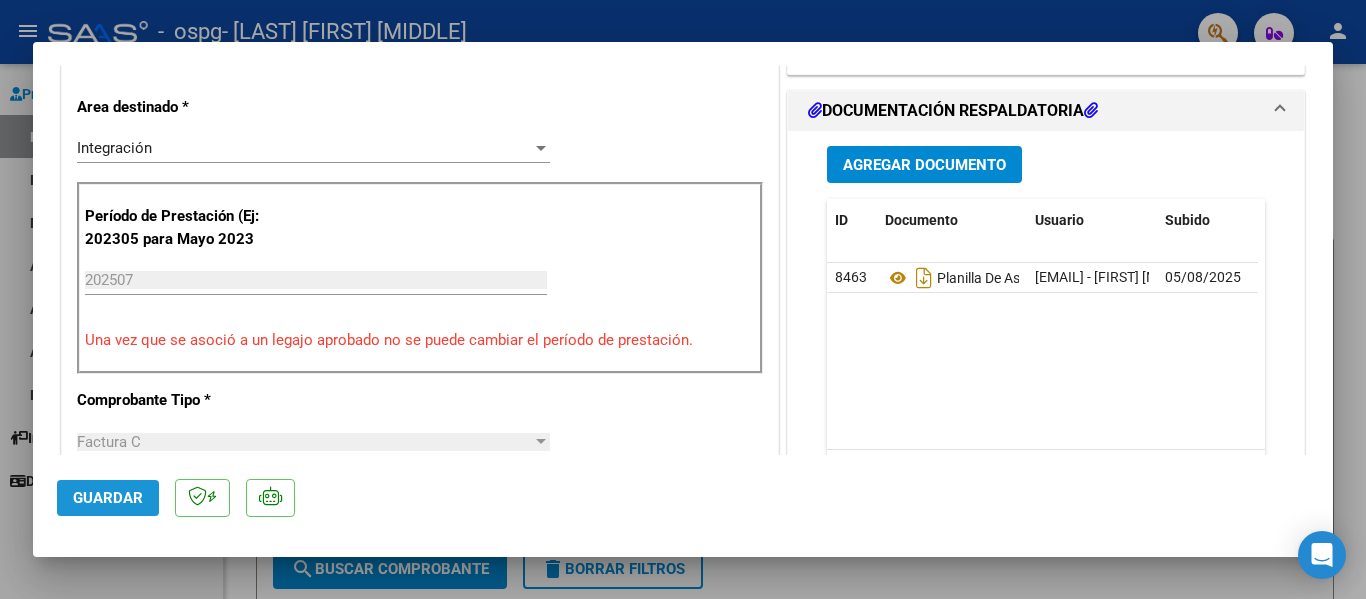 click on "Guardar" 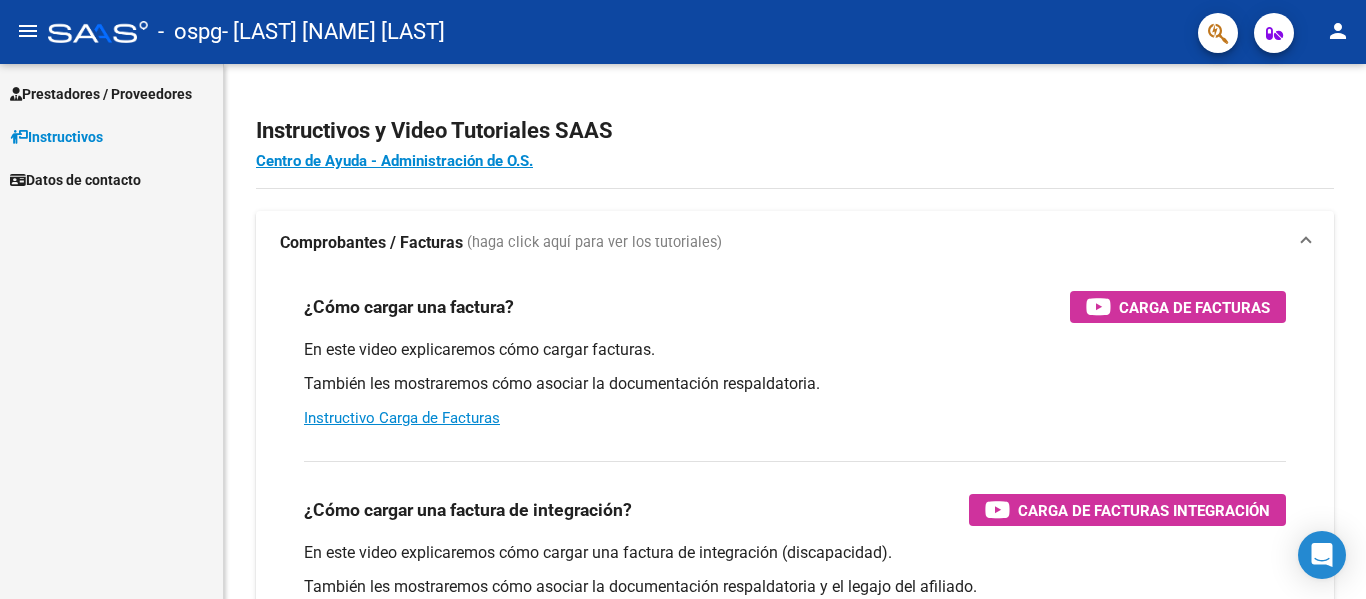 scroll, scrollTop: 0, scrollLeft: 0, axis: both 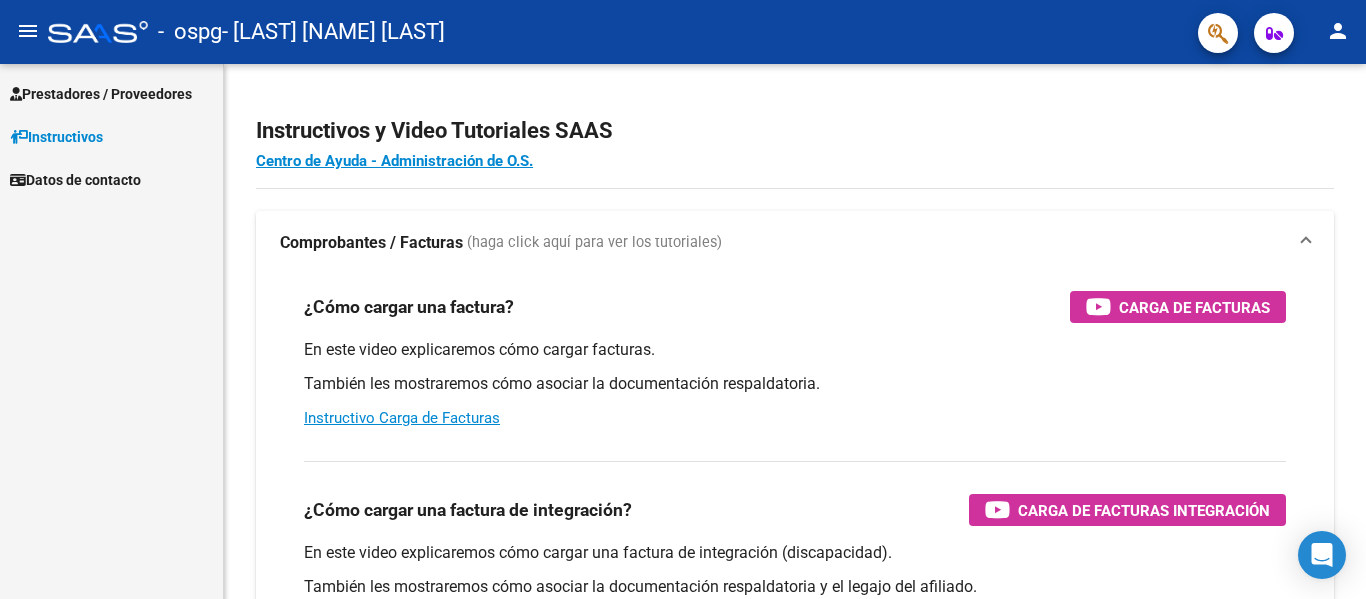 click on "Prestadores / Proveedores" at bounding box center [101, 94] 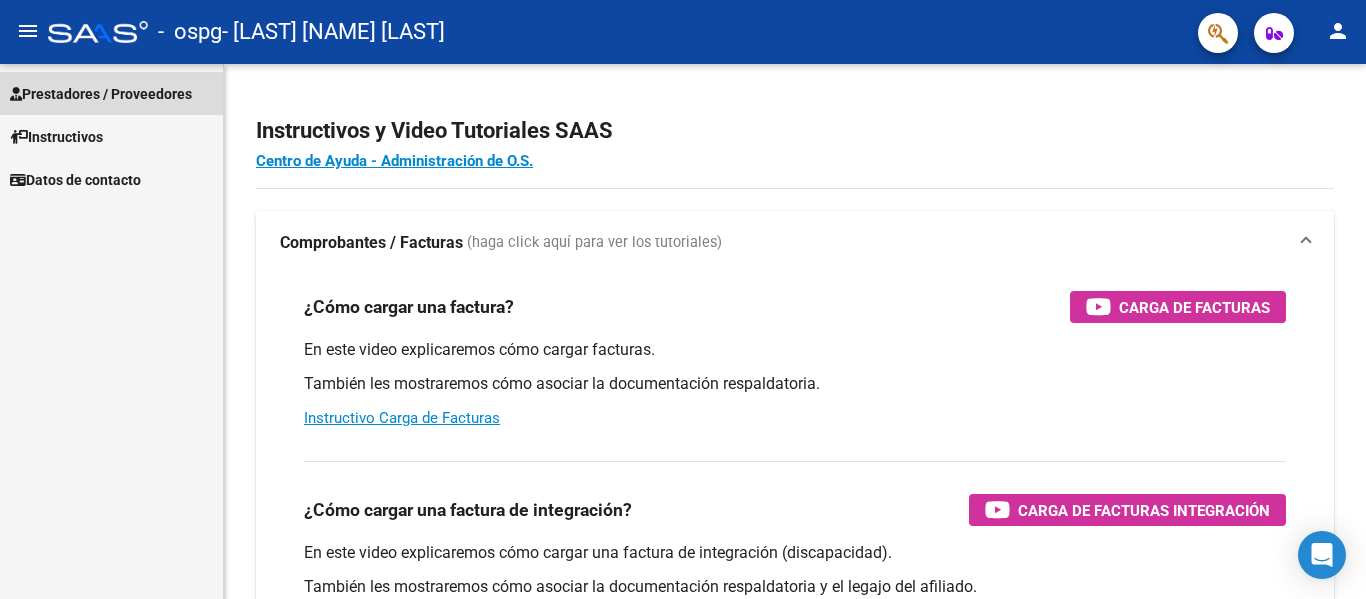 click on "Prestadores / Proveedores" at bounding box center [101, 94] 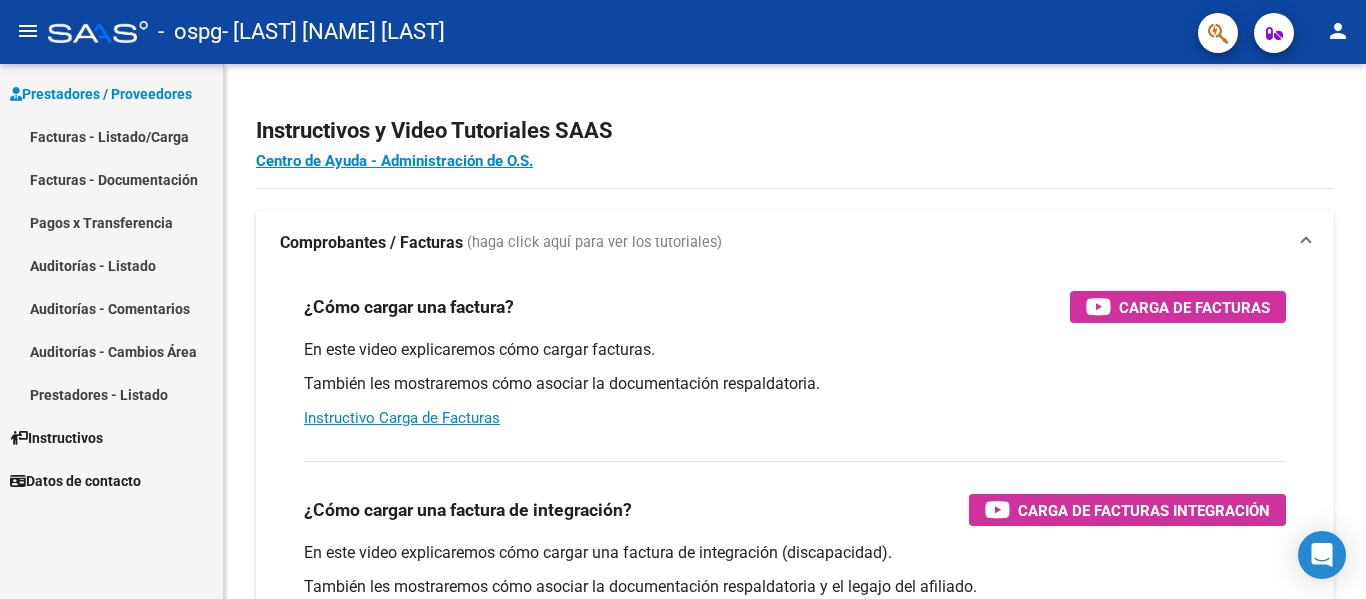click on "Facturas - Listado/Carga" at bounding box center [111, 136] 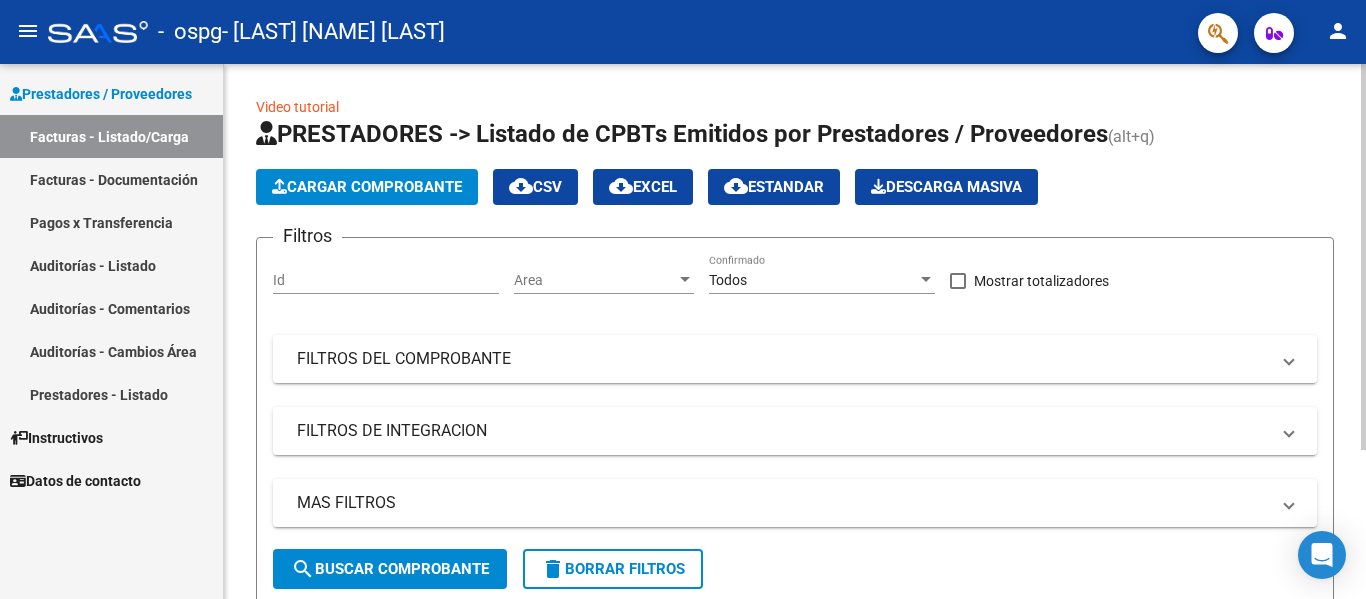 click on "Cargar Comprobante" 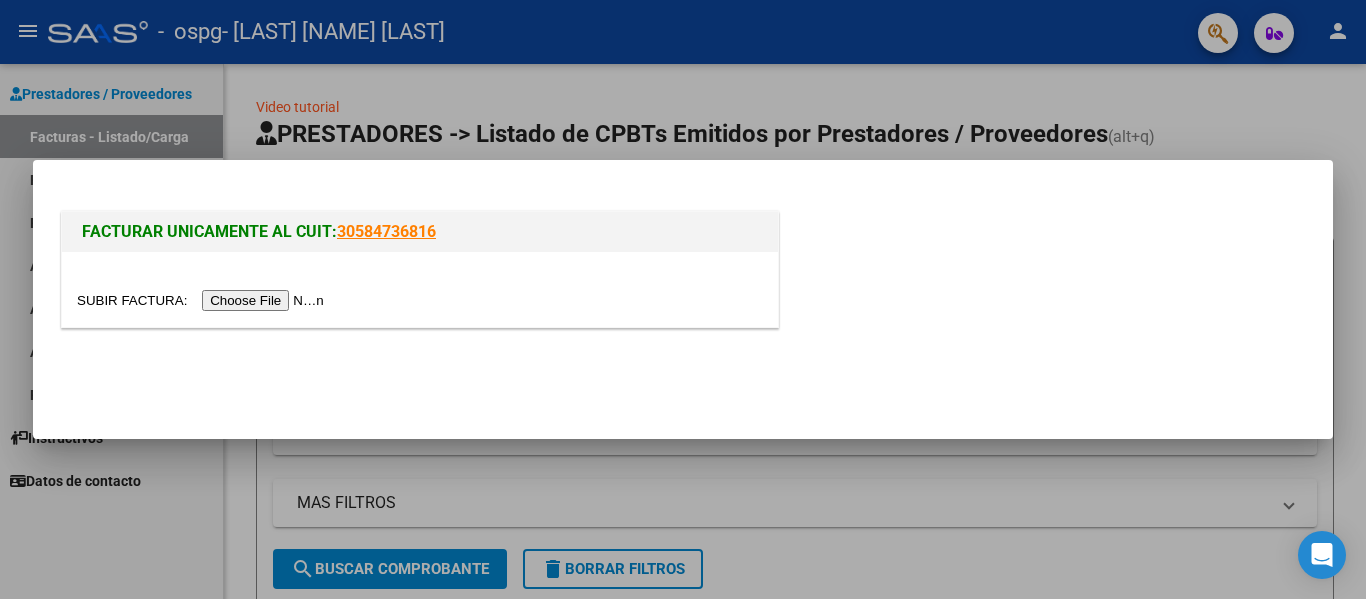 click at bounding box center [203, 300] 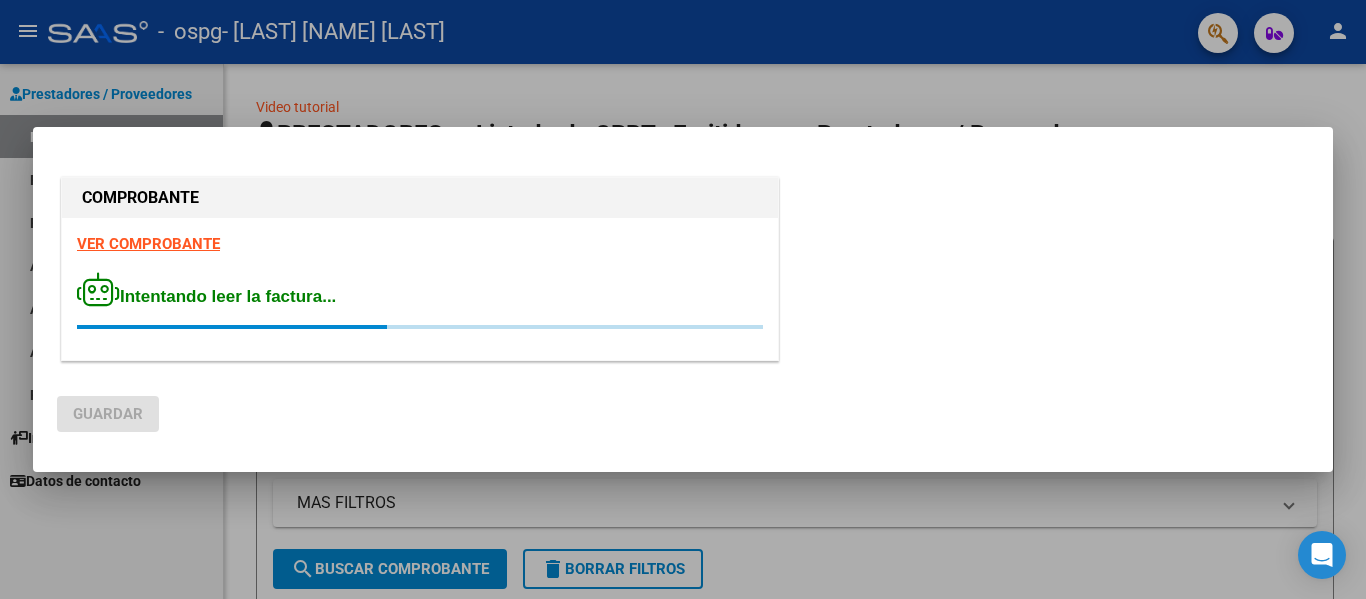 click on "COMPROBANTE VER COMPROBANTE          Intentando leer la factura..." at bounding box center (683, 272) 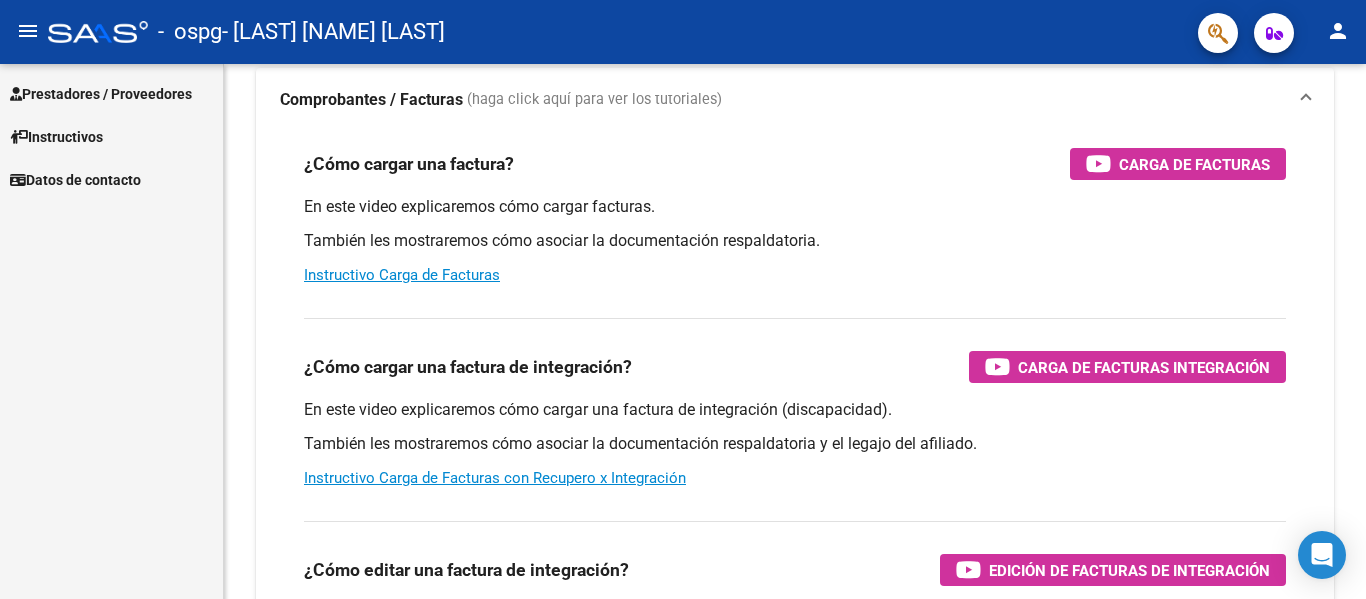 scroll, scrollTop: 142, scrollLeft: 0, axis: vertical 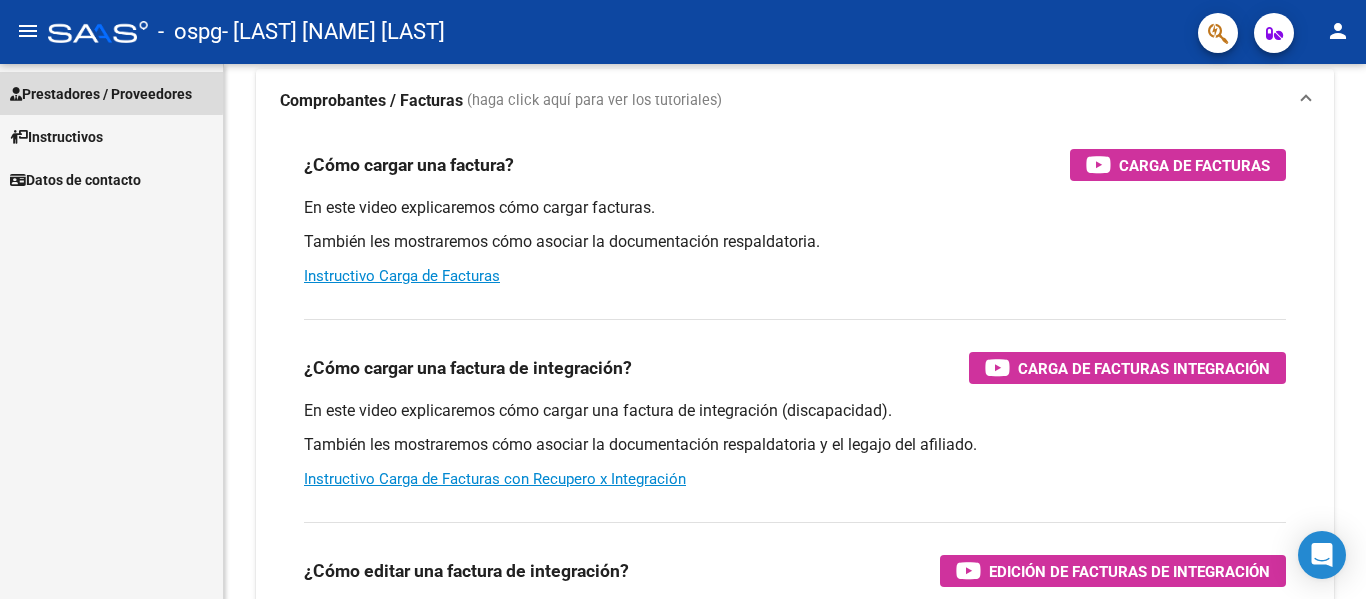 click on "Prestadores / Proveedores" at bounding box center [101, 94] 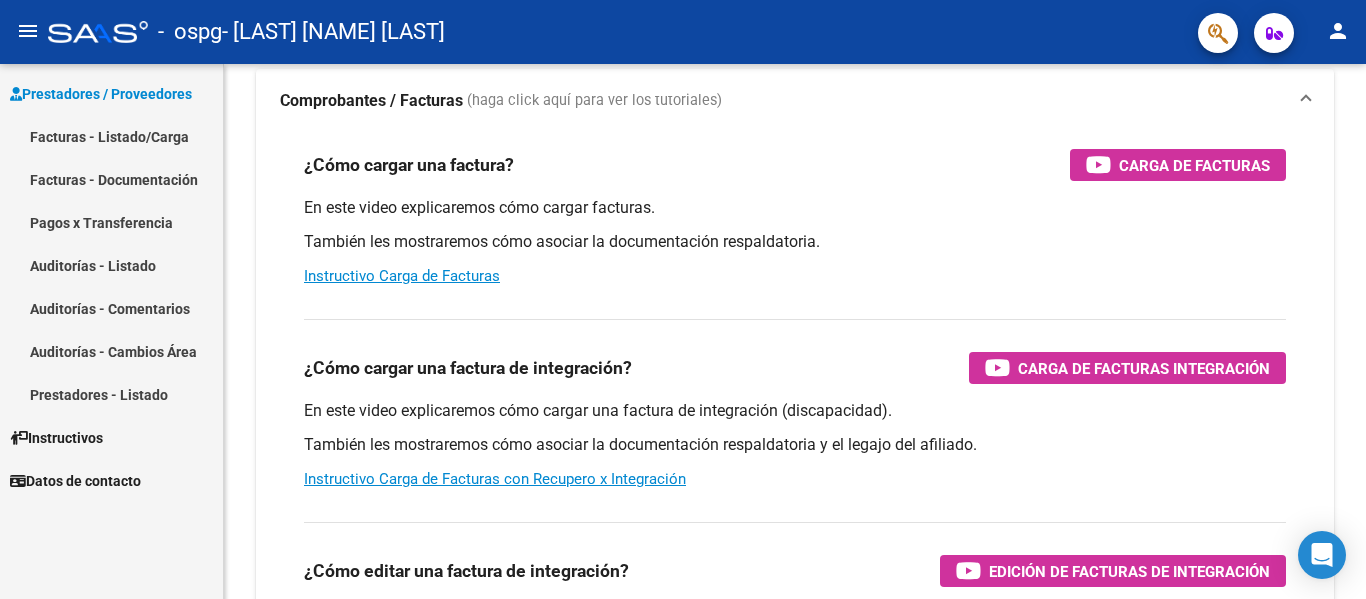 click on "Facturas - Listado/Carga" at bounding box center [111, 136] 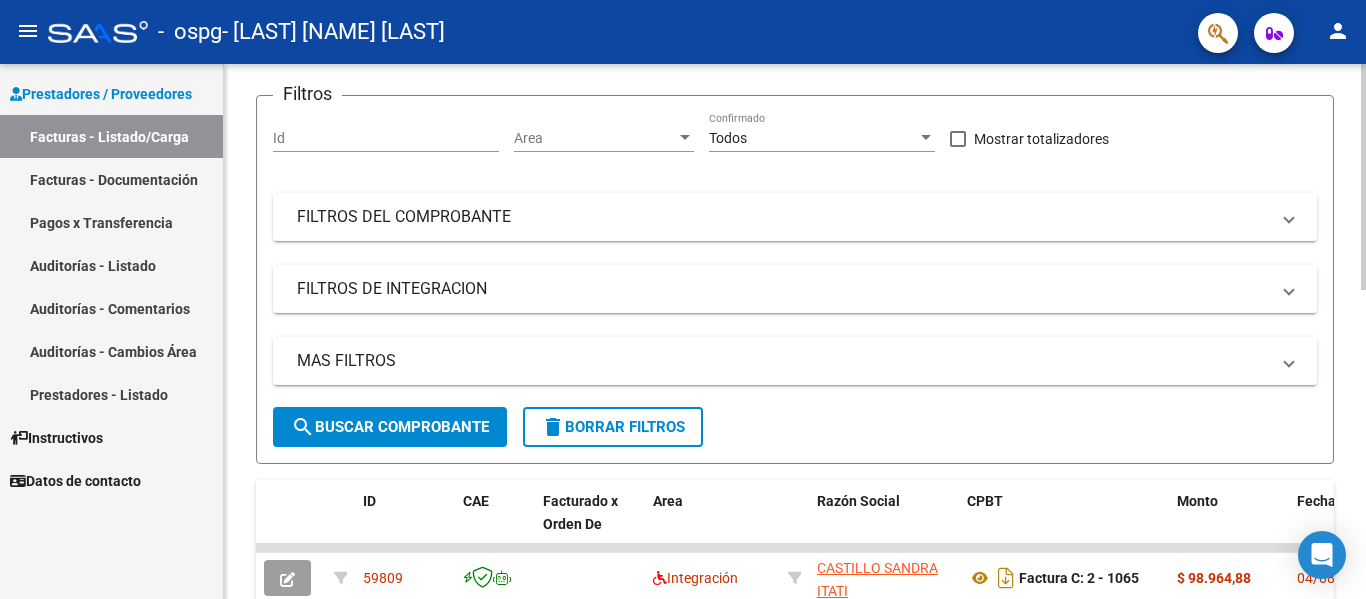 scroll, scrollTop: 0, scrollLeft: 0, axis: both 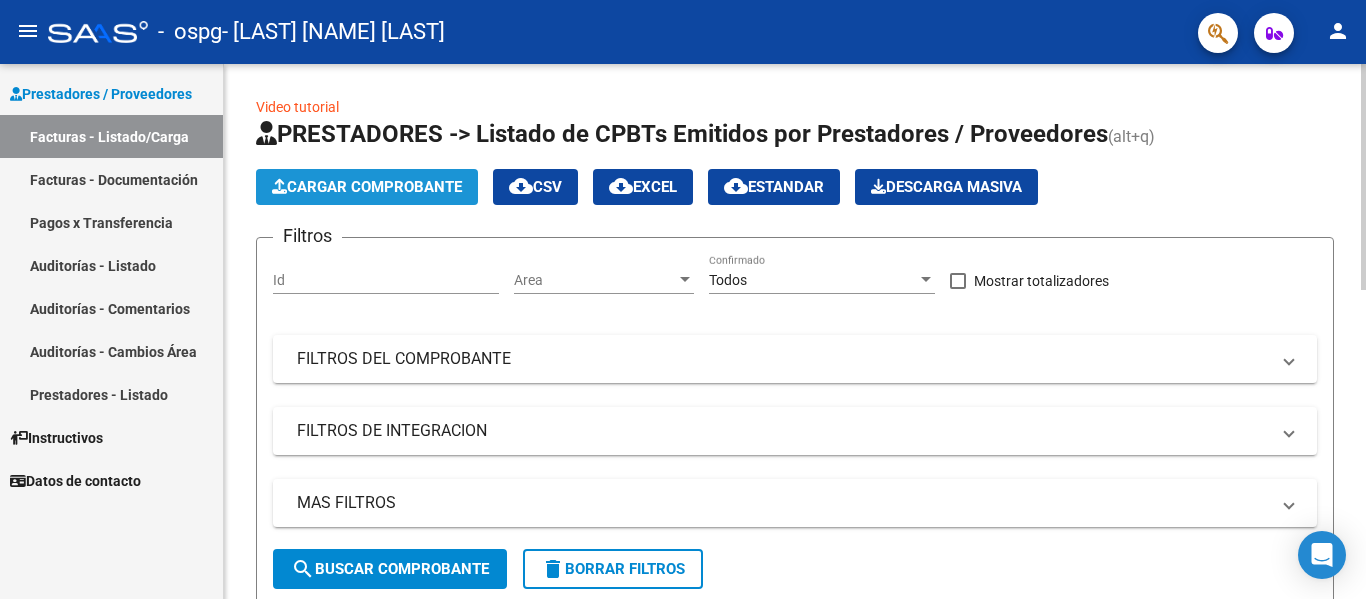 click on "Cargar Comprobante" 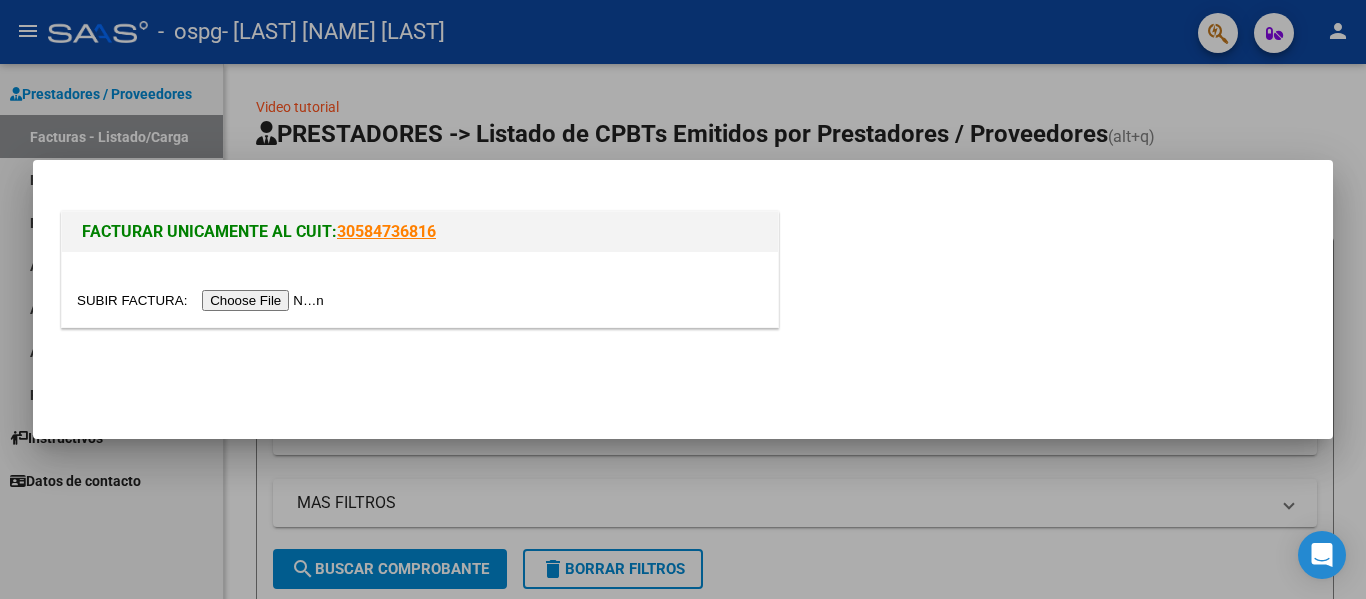 click at bounding box center [203, 300] 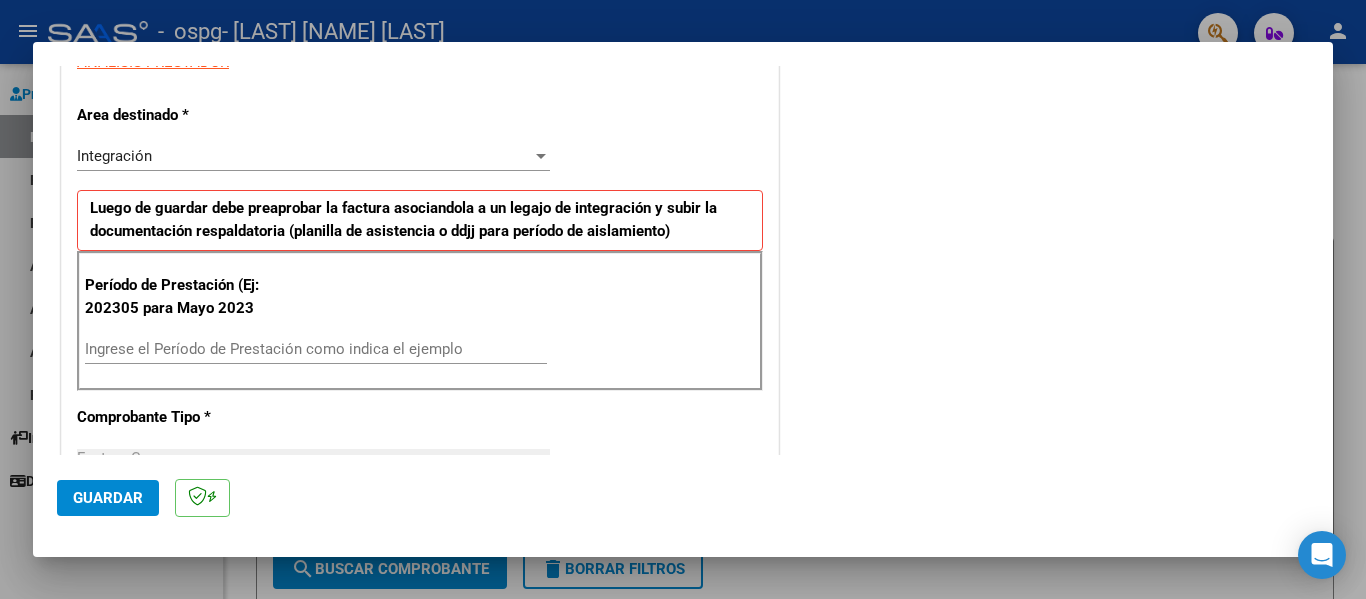 scroll, scrollTop: 400, scrollLeft: 0, axis: vertical 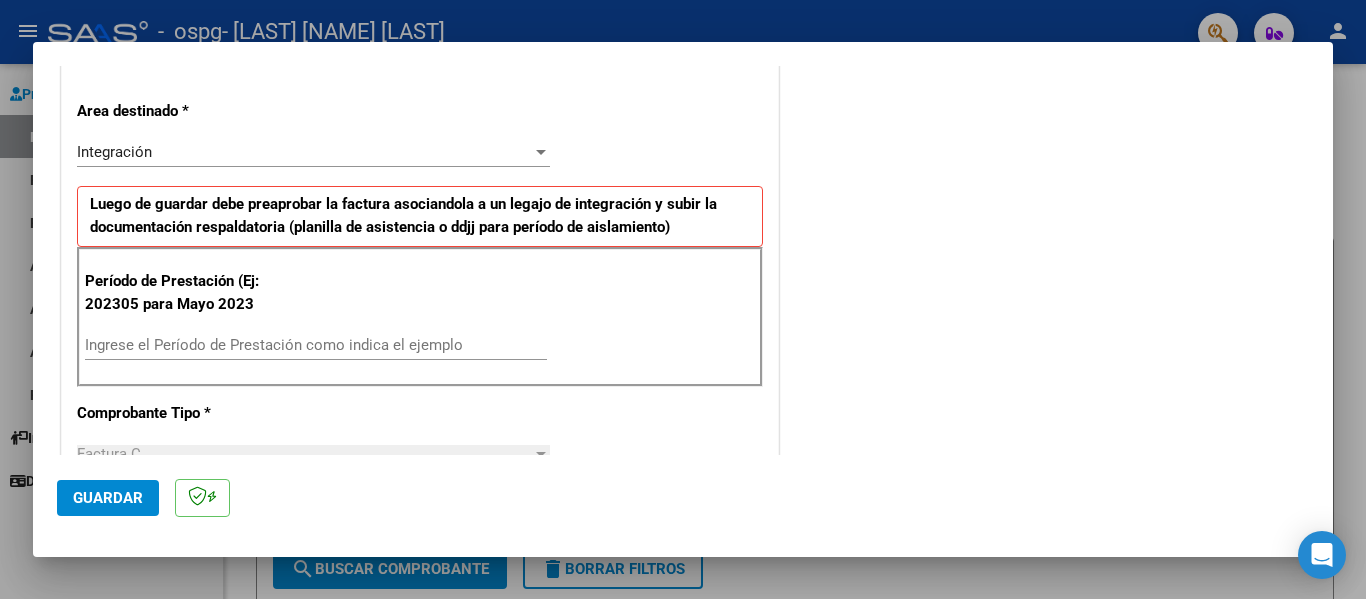 click on "Ingrese el Período de Prestación como indica el ejemplo" at bounding box center [316, 345] 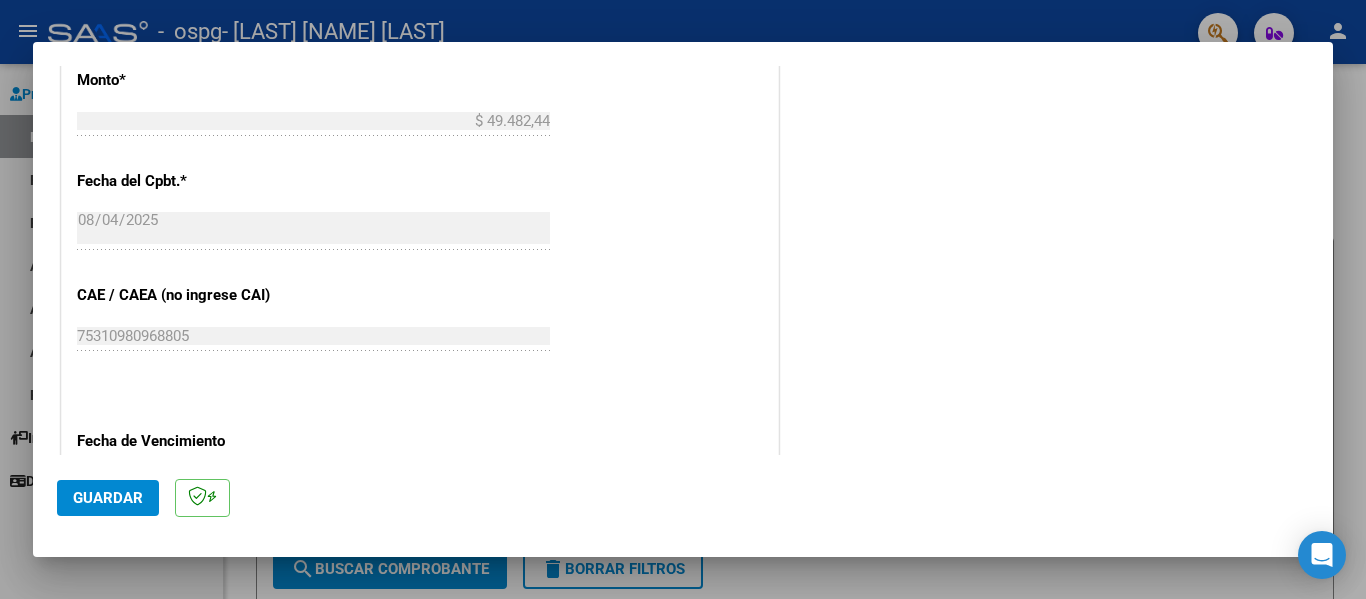 scroll, scrollTop: 1100, scrollLeft: 0, axis: vertical 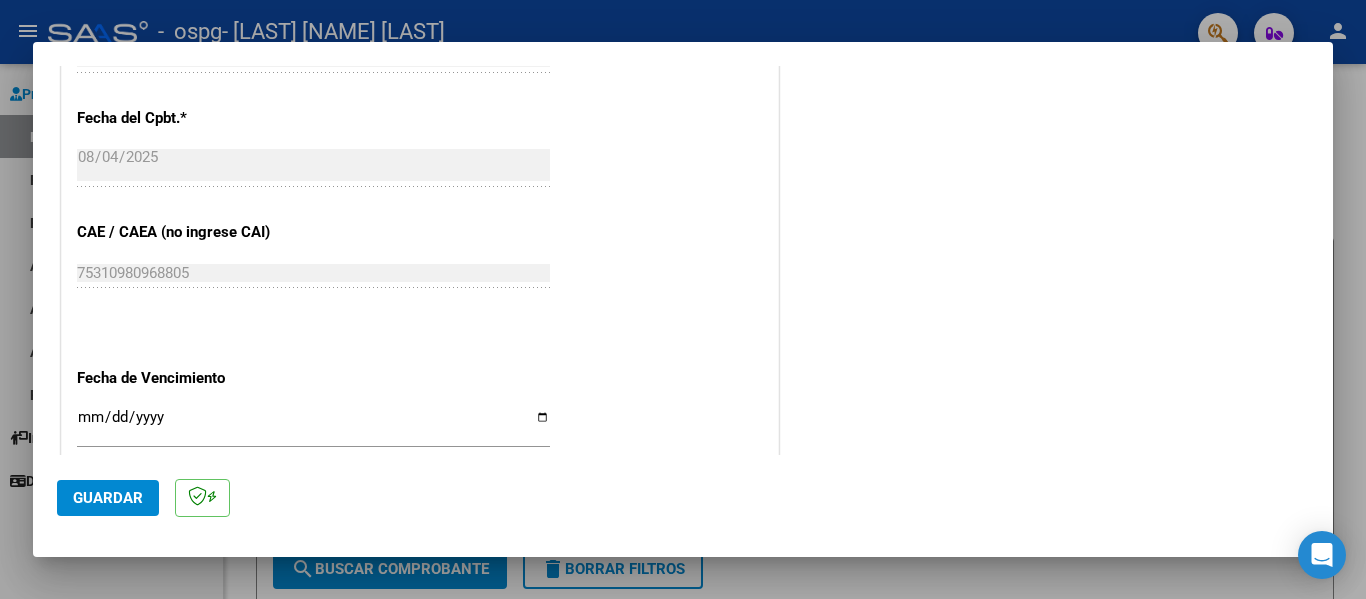 type on "202507" 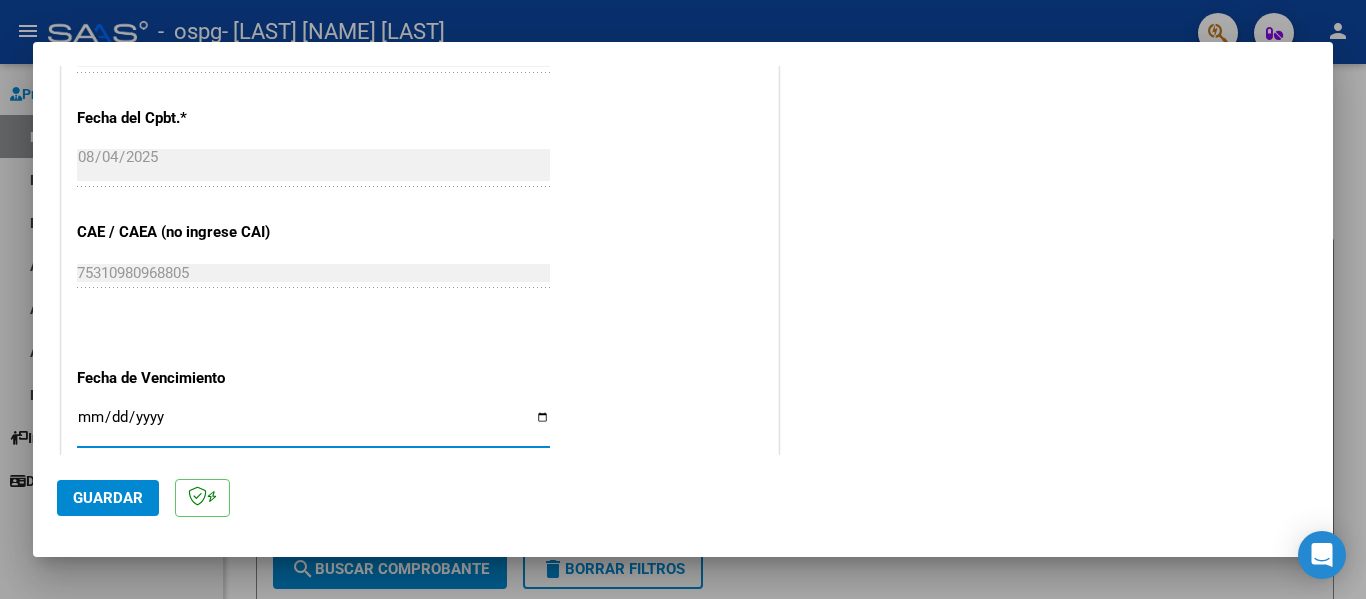 click on "Ingresar la fecha" at bounding box center [313, 425] 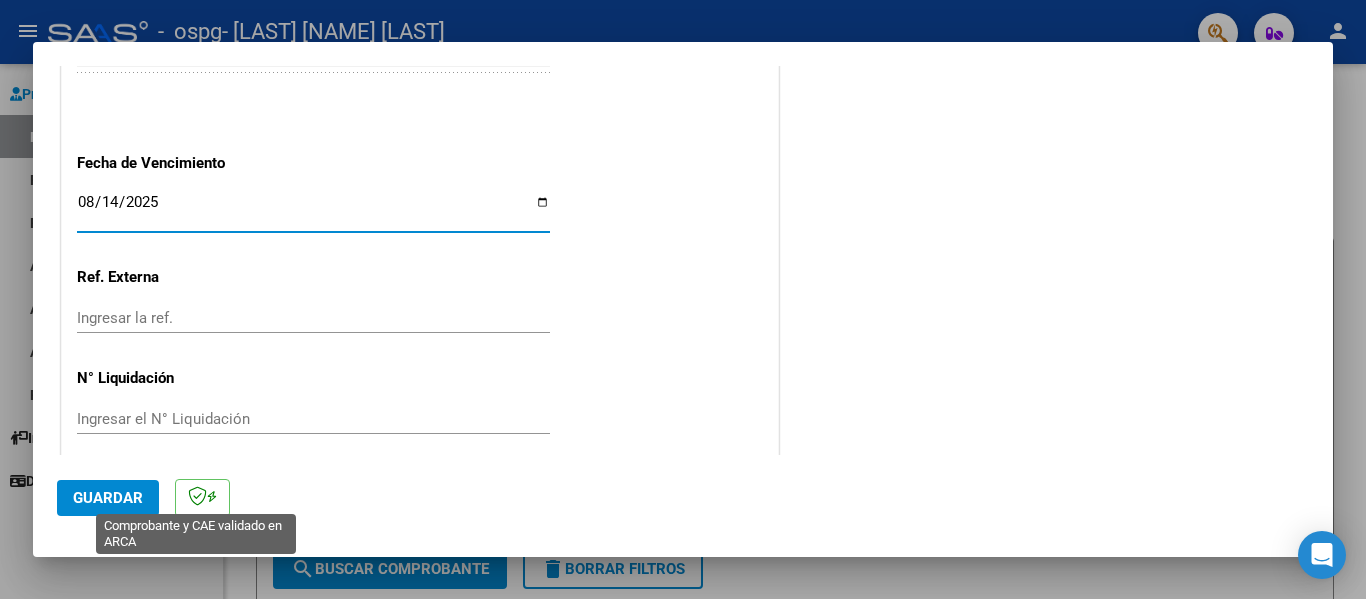 scroll, scrollTop: 1333, scrollLeft: 0, axis: vertical 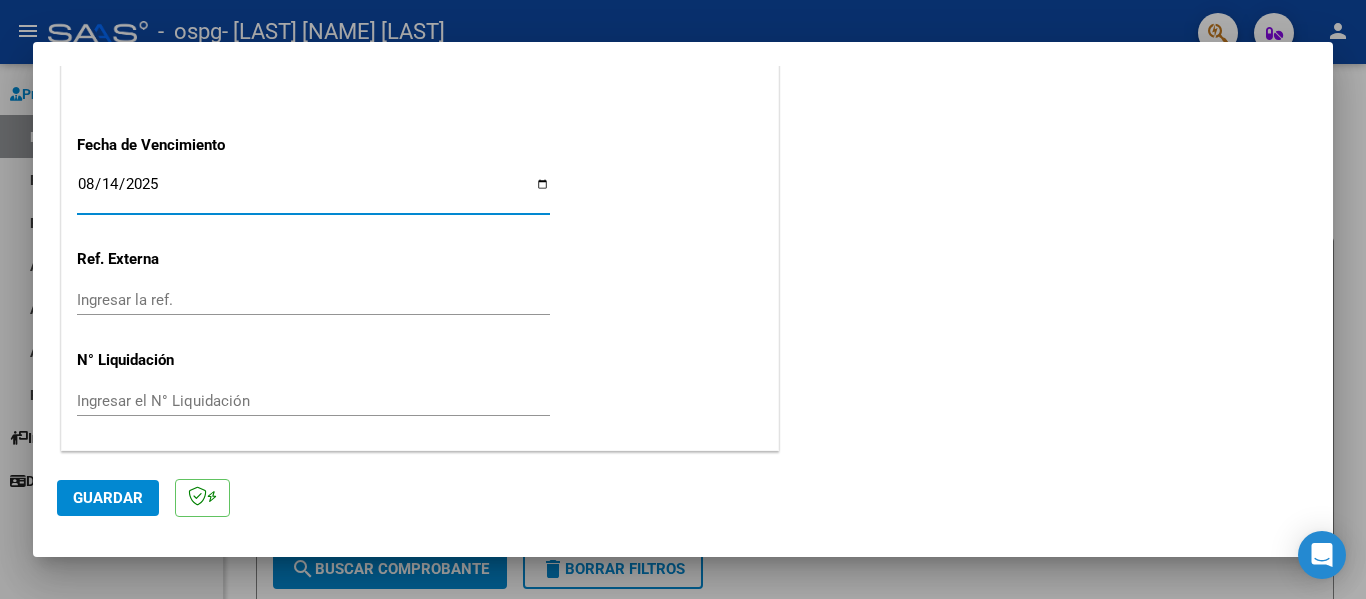 click on "Guardar" 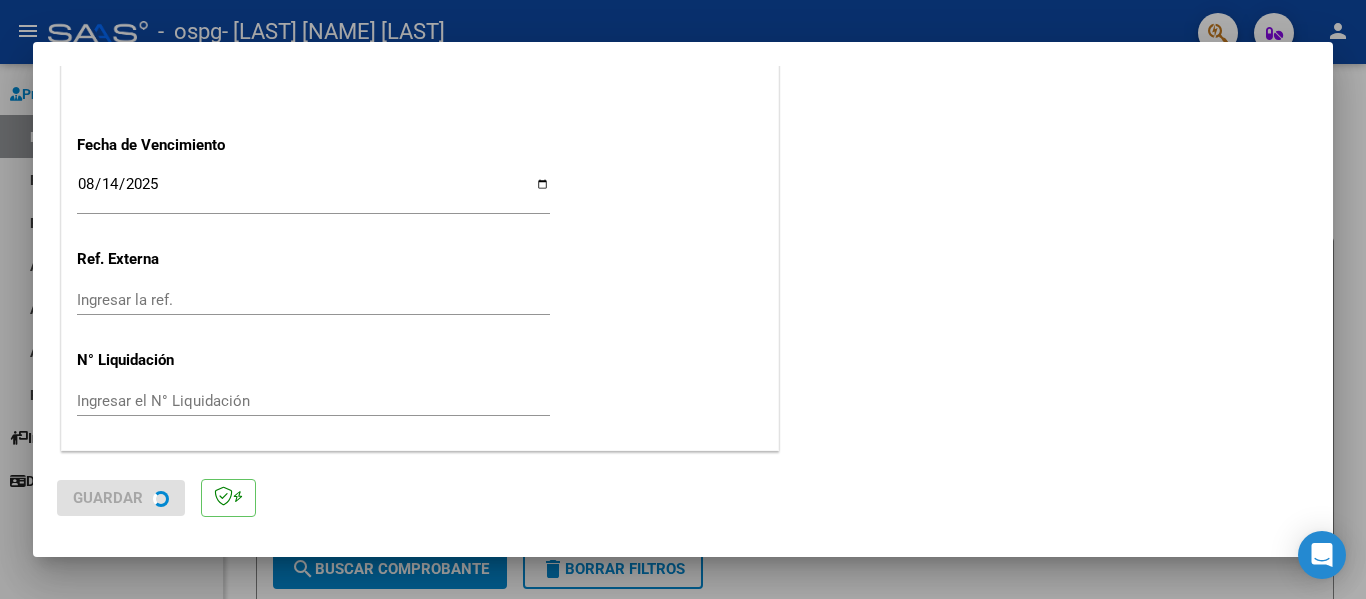 scroll, scrollTop: 0, scrollLeft: 0, axis: both 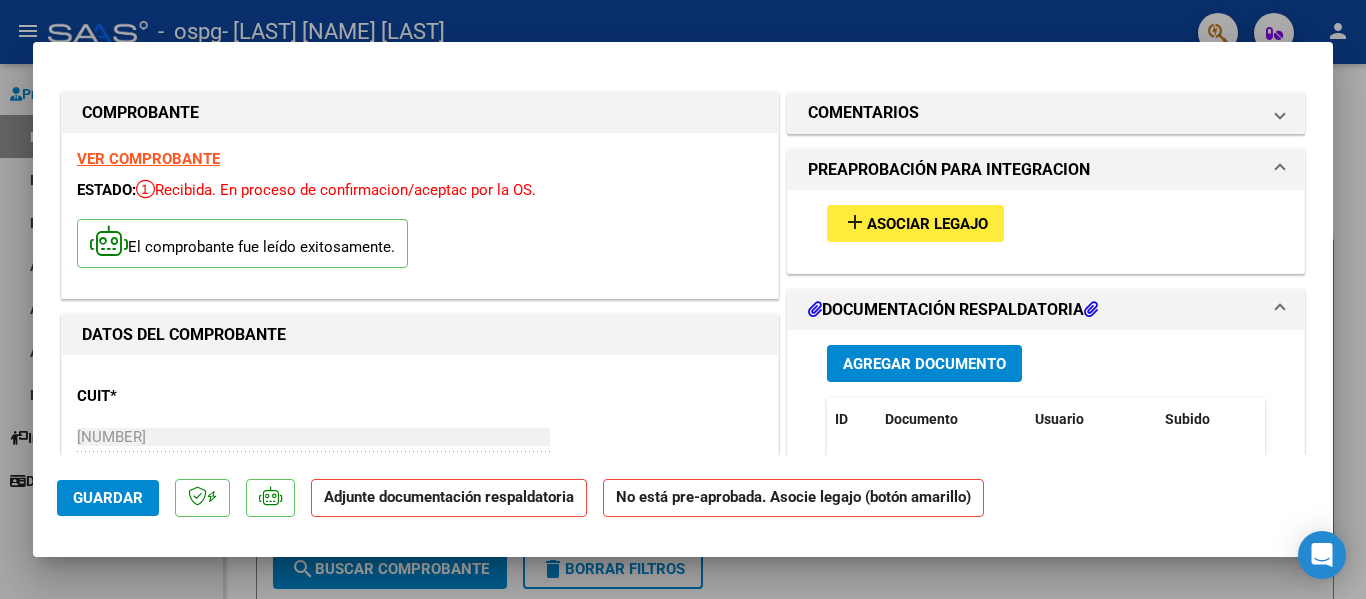 click on "Asociar Legajo" at bounding box center (927, 224) 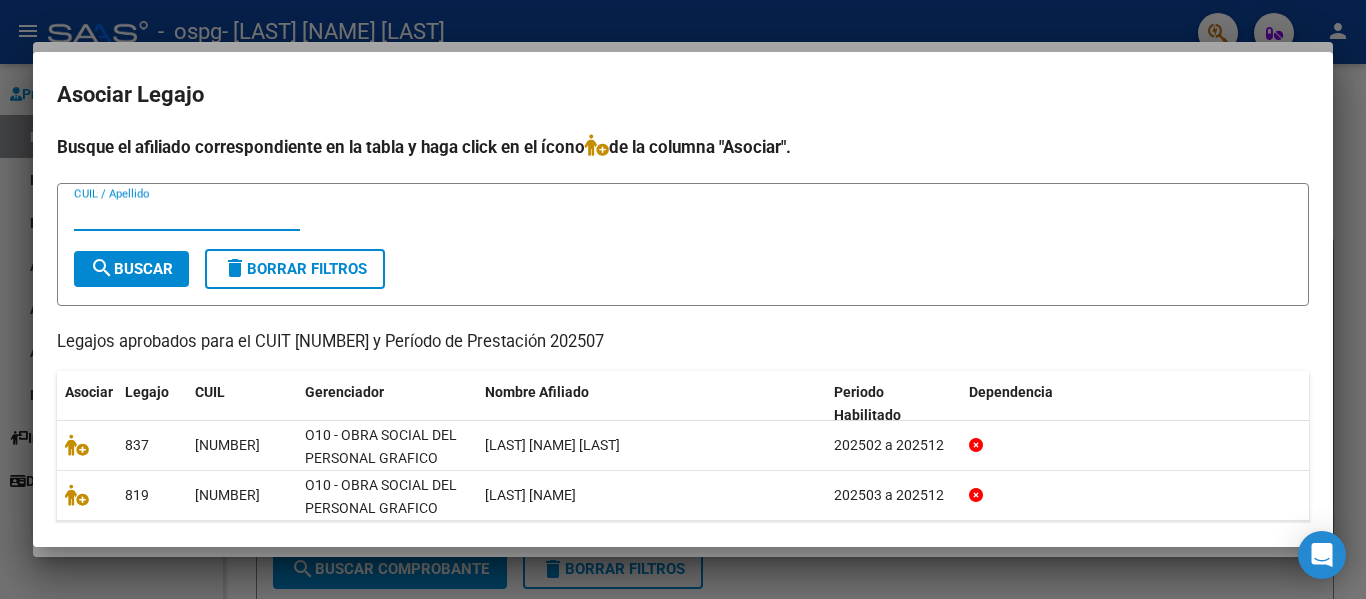 scroll, scrollTop: 121, scrollLeft: 0, axis: vertical 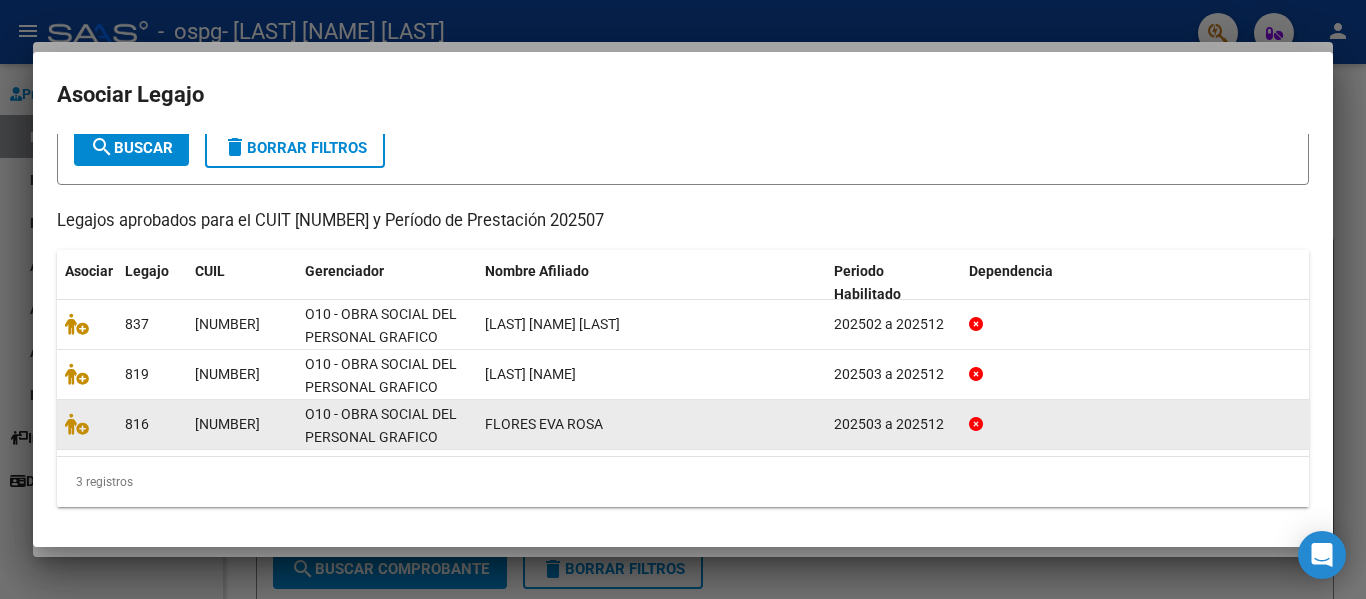 click on "FLORES EVA ROSA" 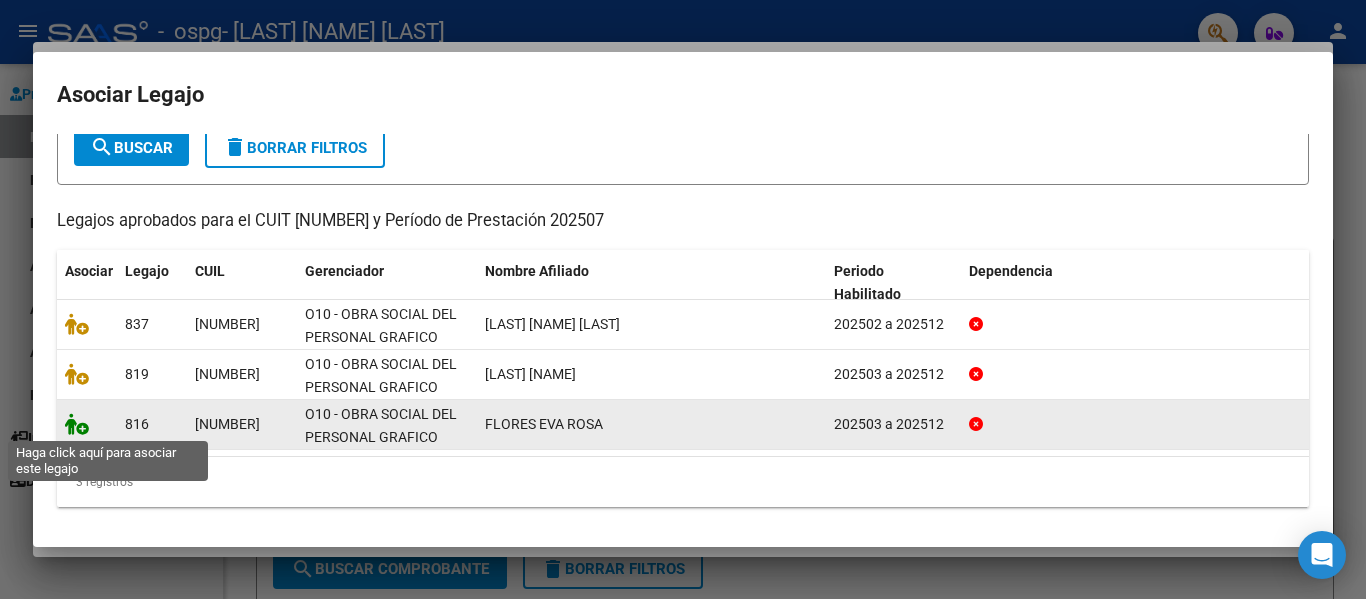 click 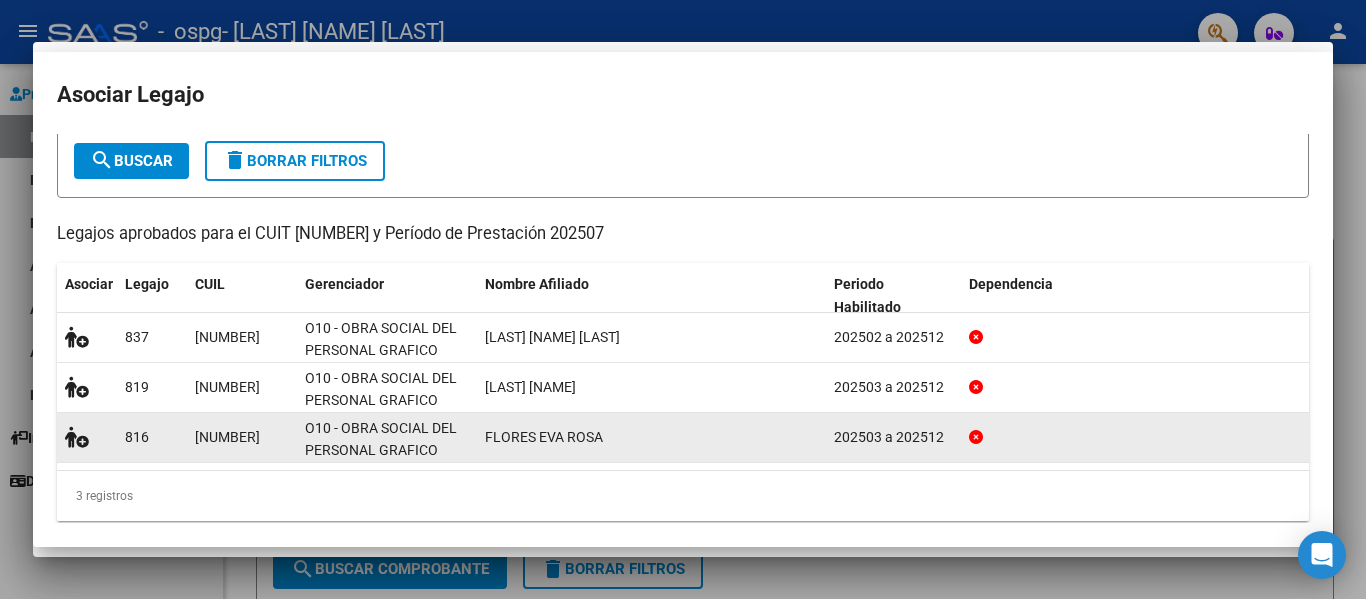 scroll, scrollTop: 134, scrollLeft: 0, axis: vertical 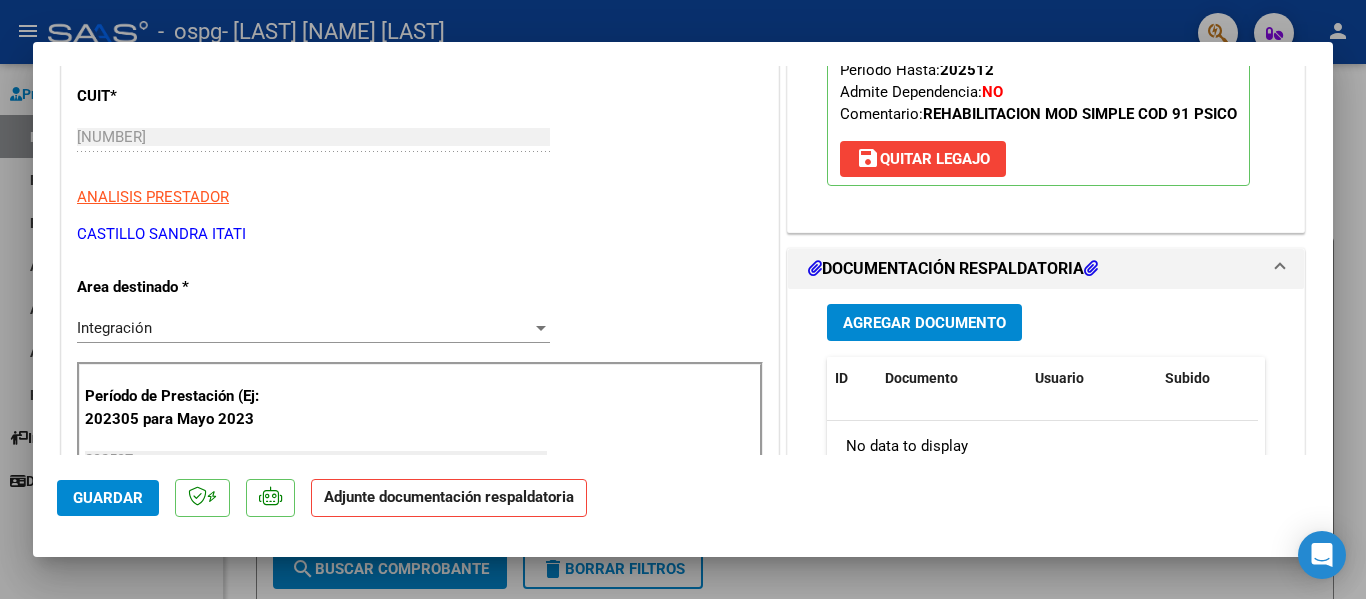 click on "Agregar Documento" at bounding box center (924, 323) 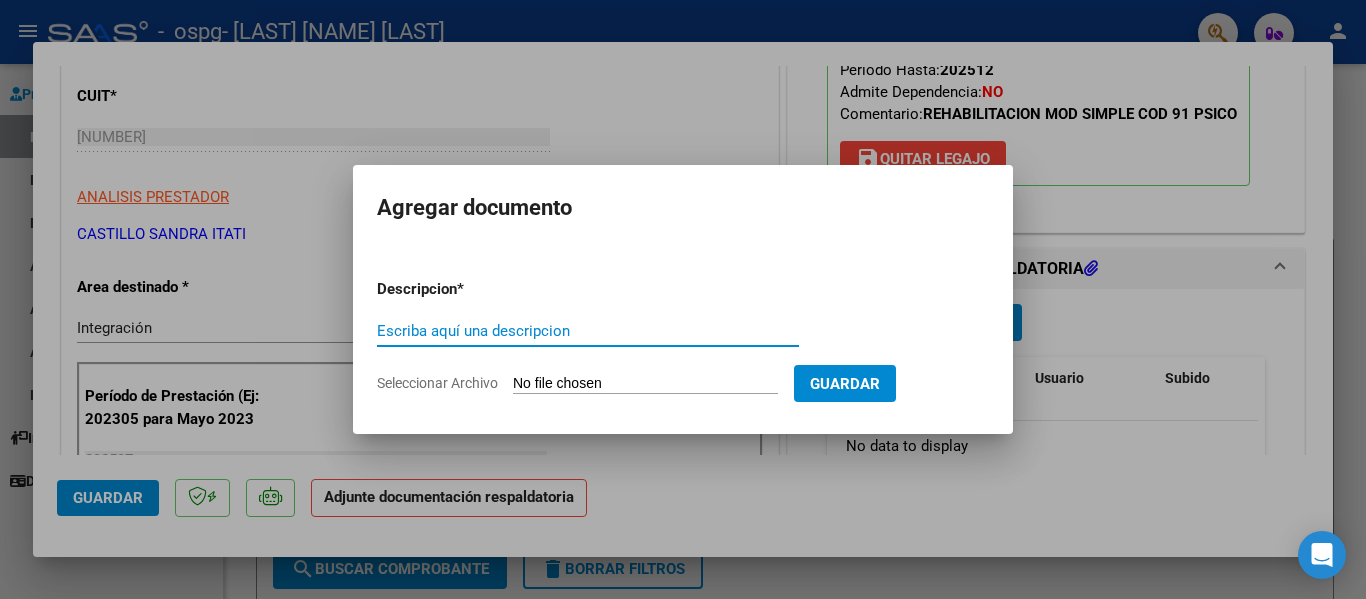 click on "Escriba aquí una descripcion" at bounding box center [588, 331] 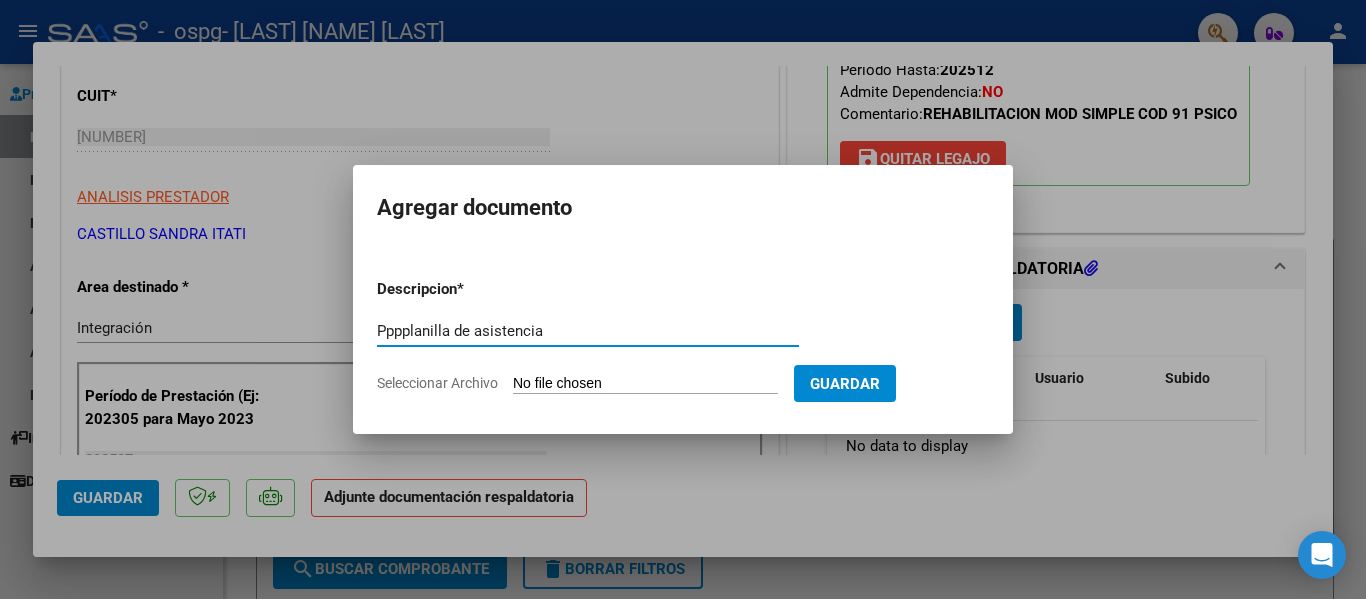 click on "Pppplanilla de asistencia" at bounding box center (588, 331) 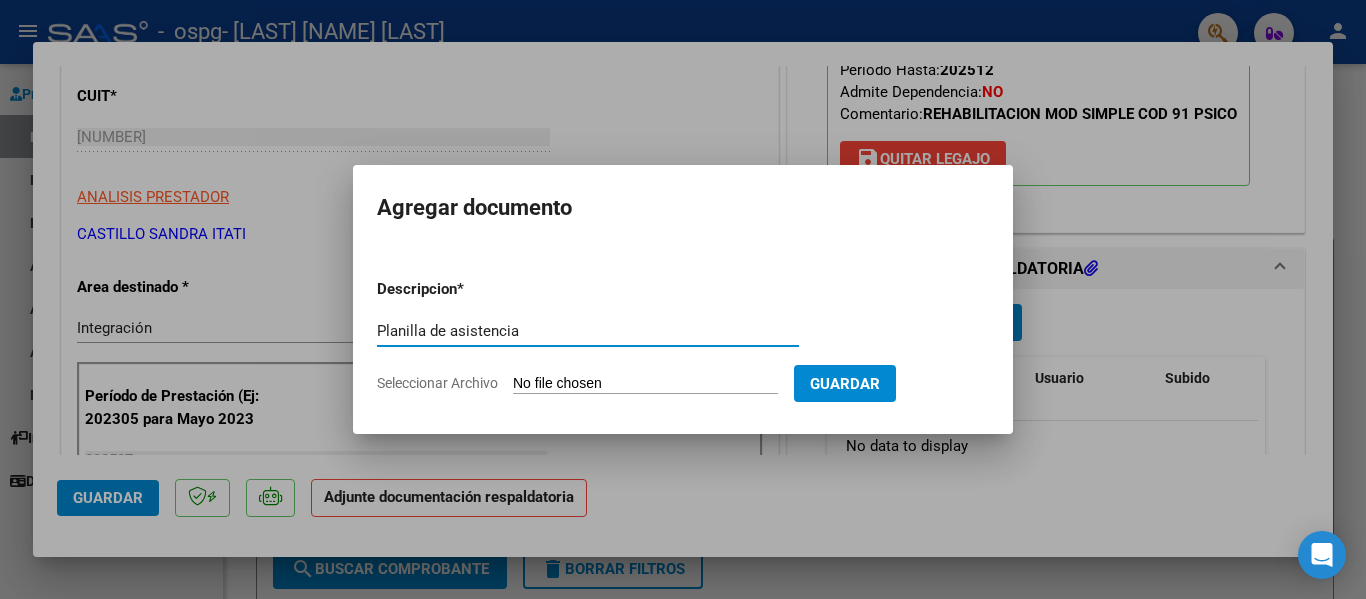 type on "Planilla de asistencia" 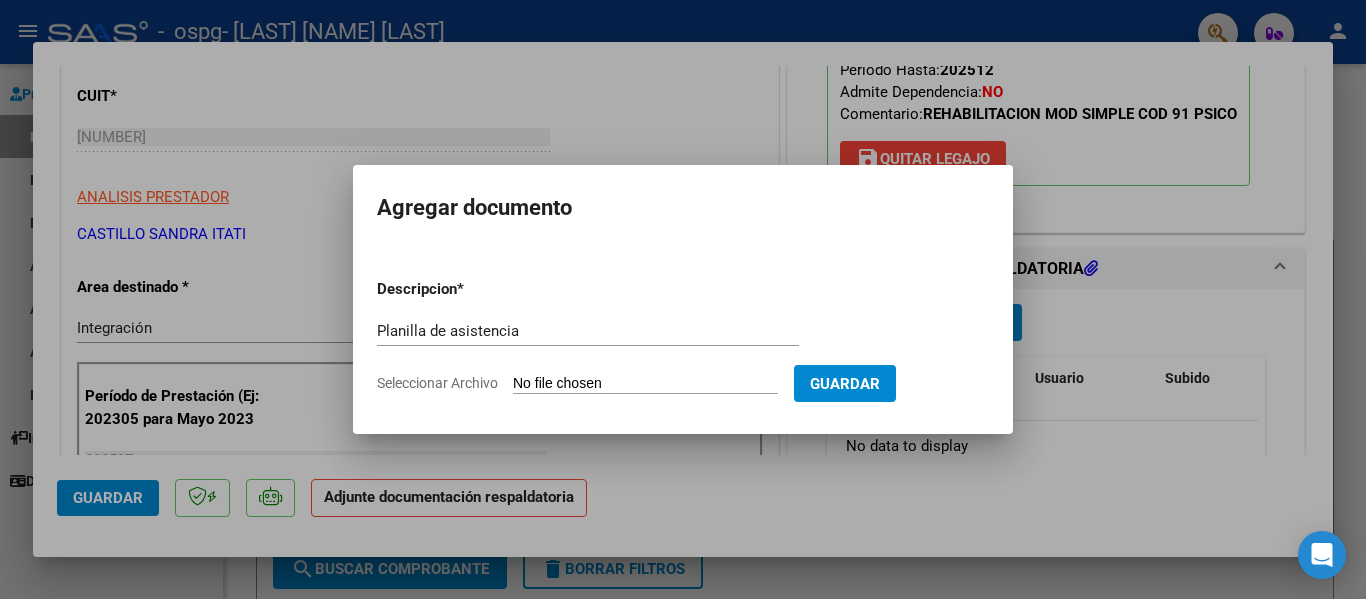 type on "C:\fakepath\7 asistencia.pdf" 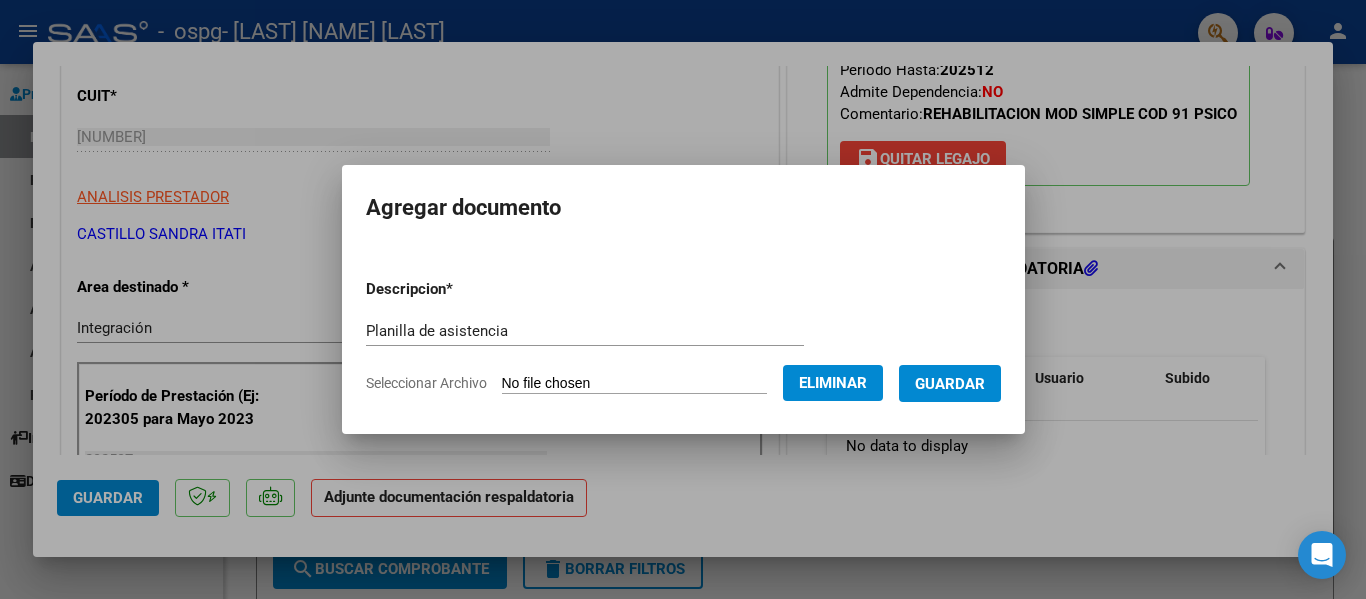 click on "Guardar" at bounding box center [950, 384] 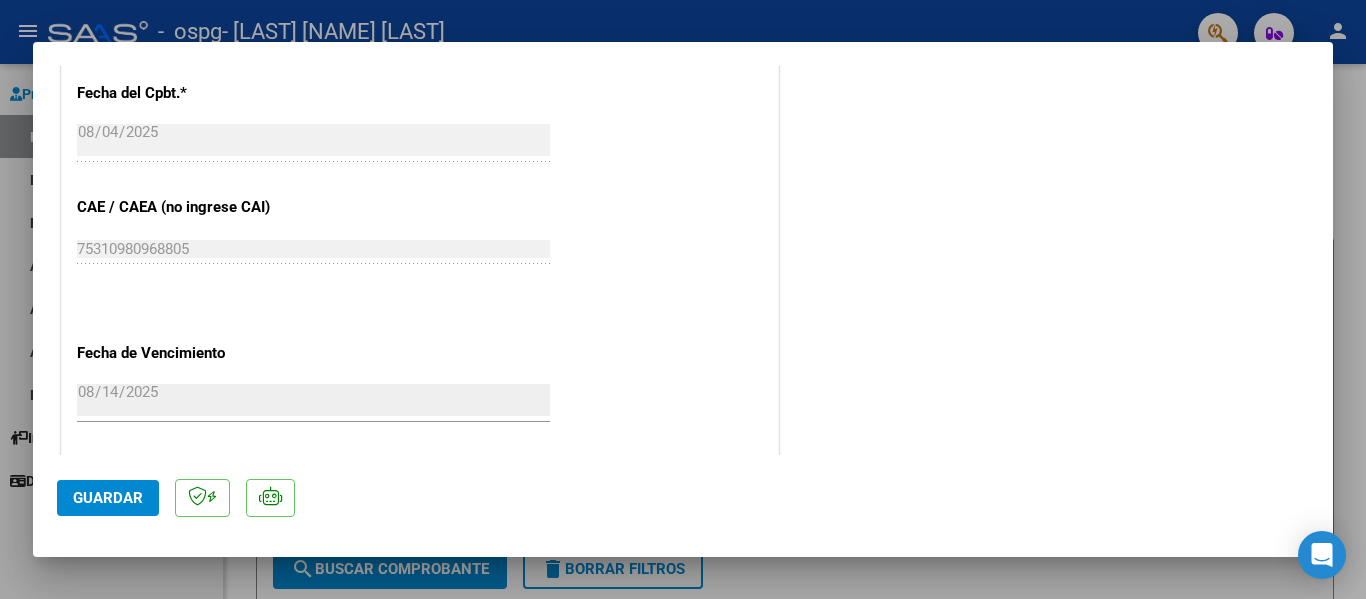 scroll, scrollTop: 1400, scrollLeft: 0, axis: vertical 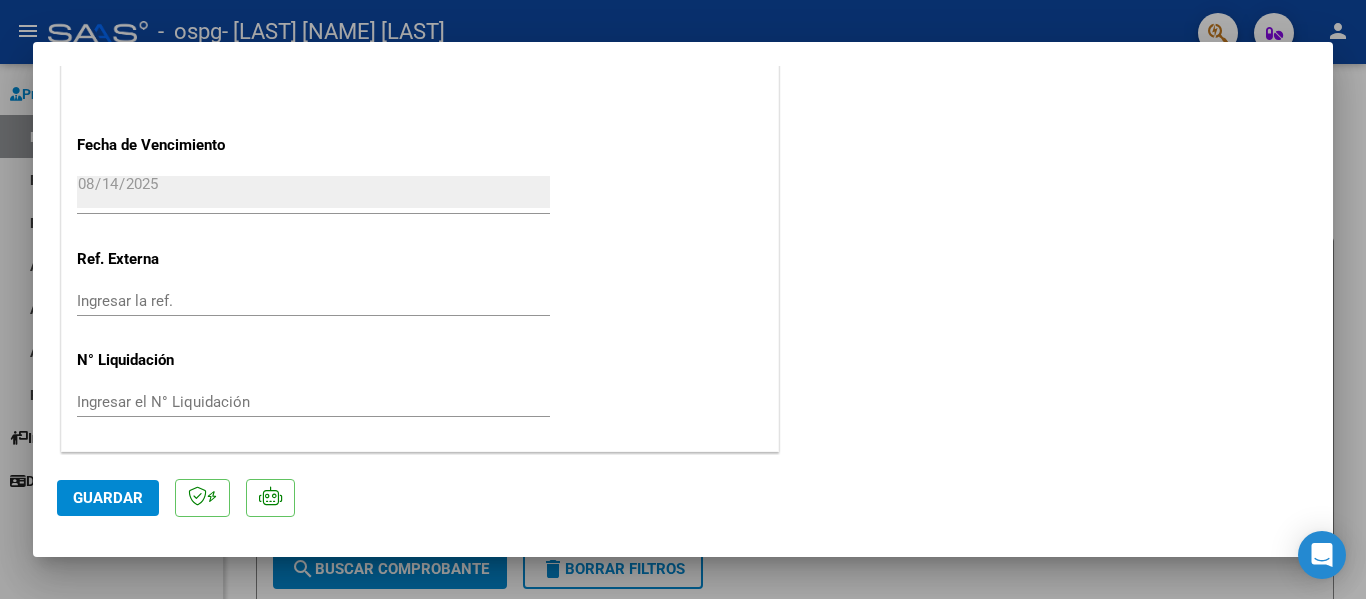 click on "Guardar" 